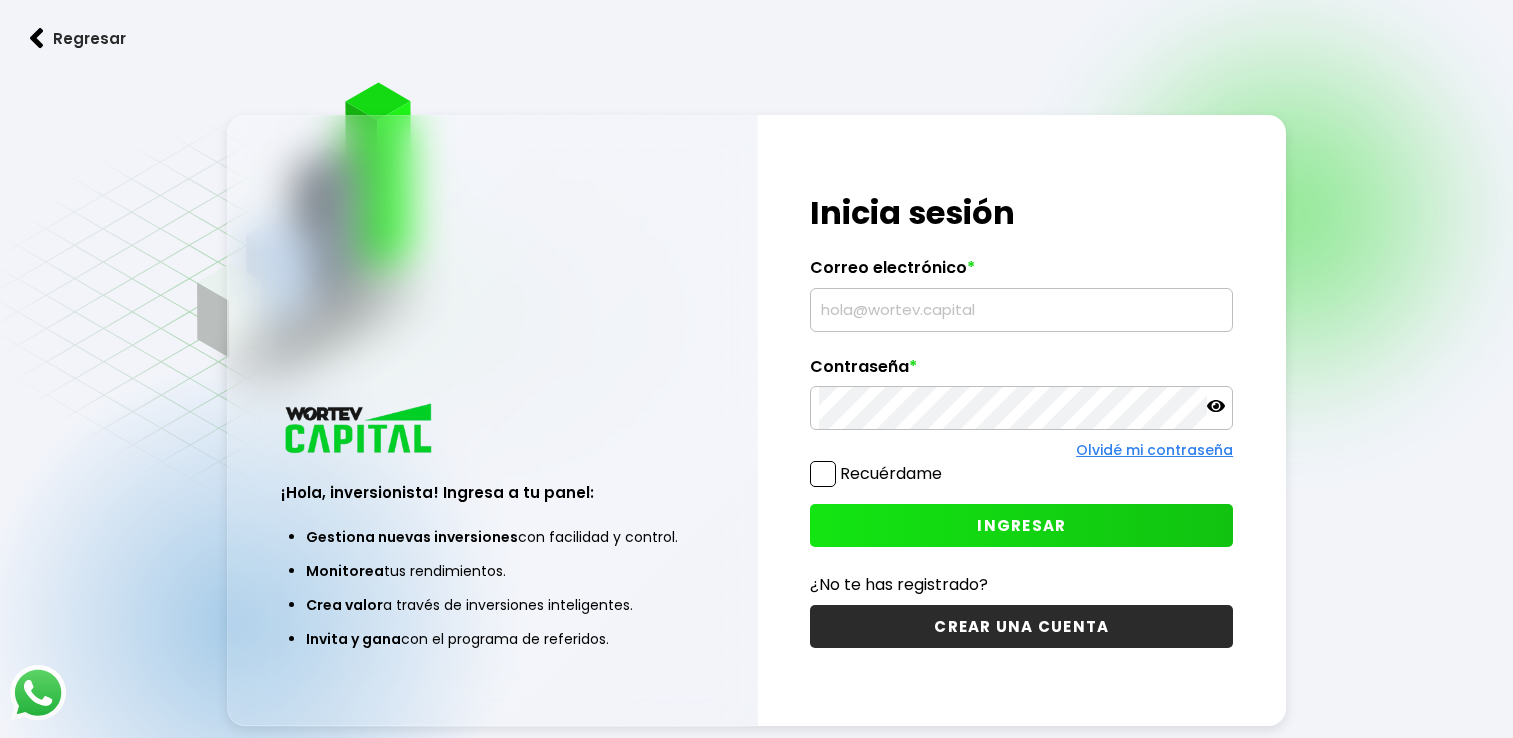 scroll, scrollTop: 0, scrollLeft: 0, axis: both 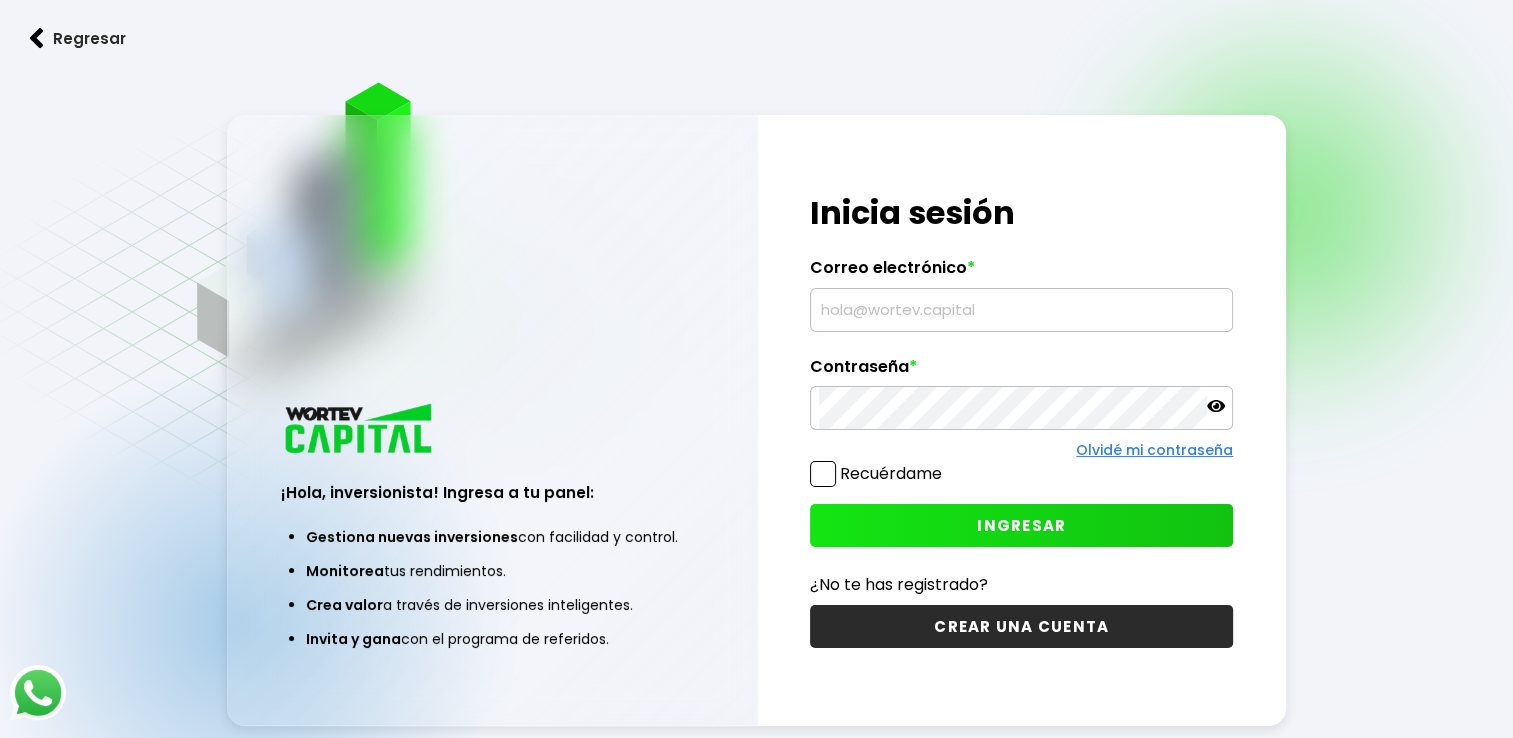 type on "[EMAIL]" 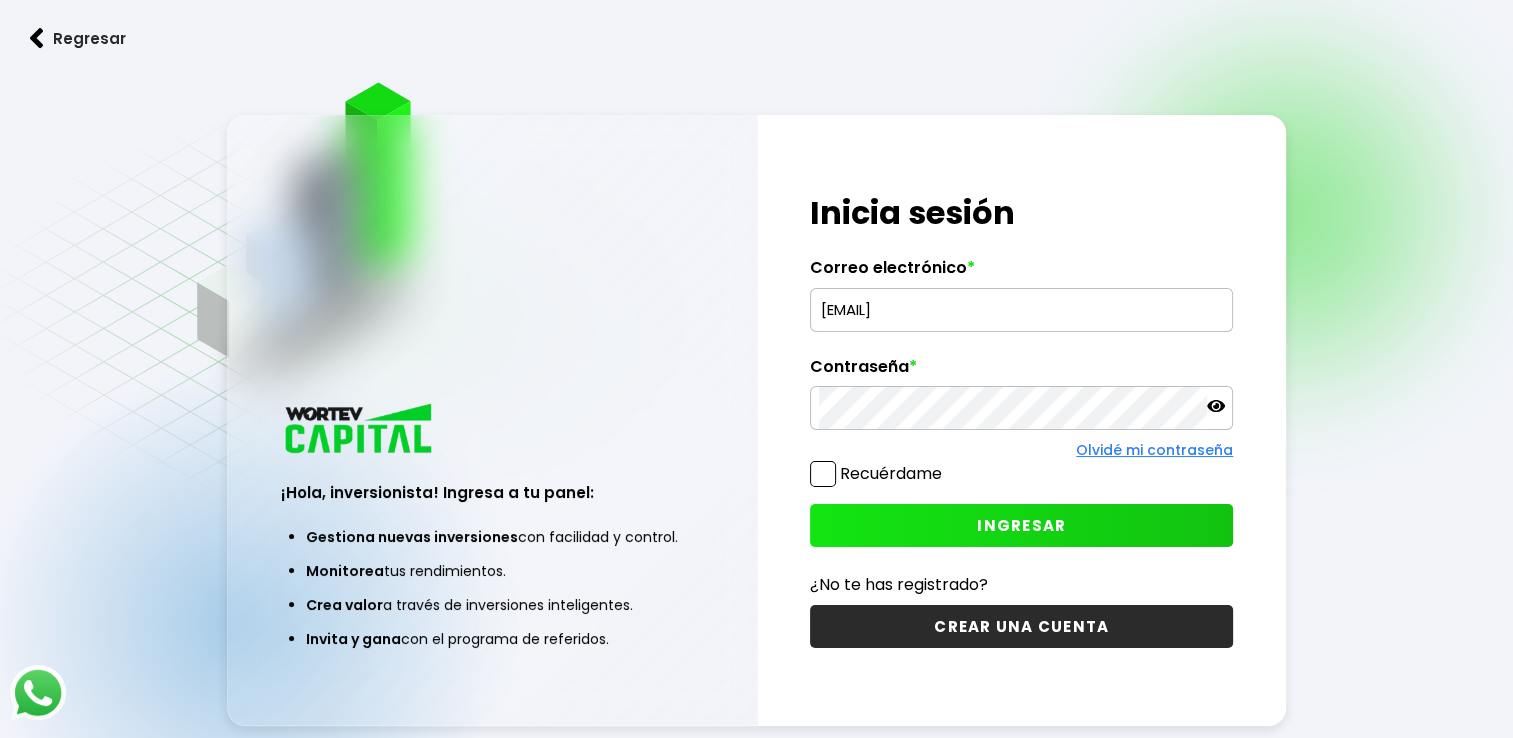 click on "INGRESAR" at bounding box center (1021, 525) 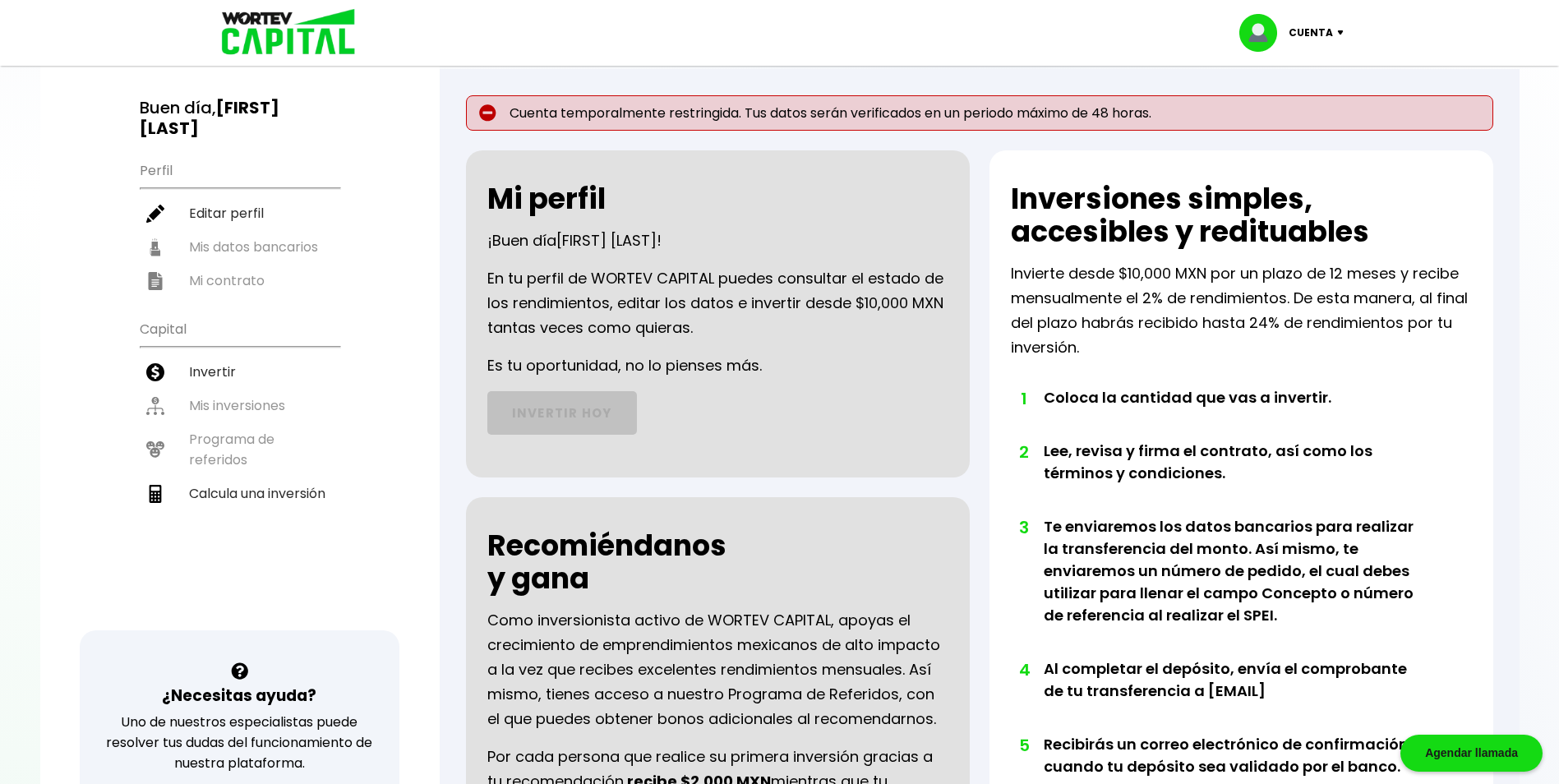scroll, scrollTop: 2, scrollLeft: 0, axis: vertical 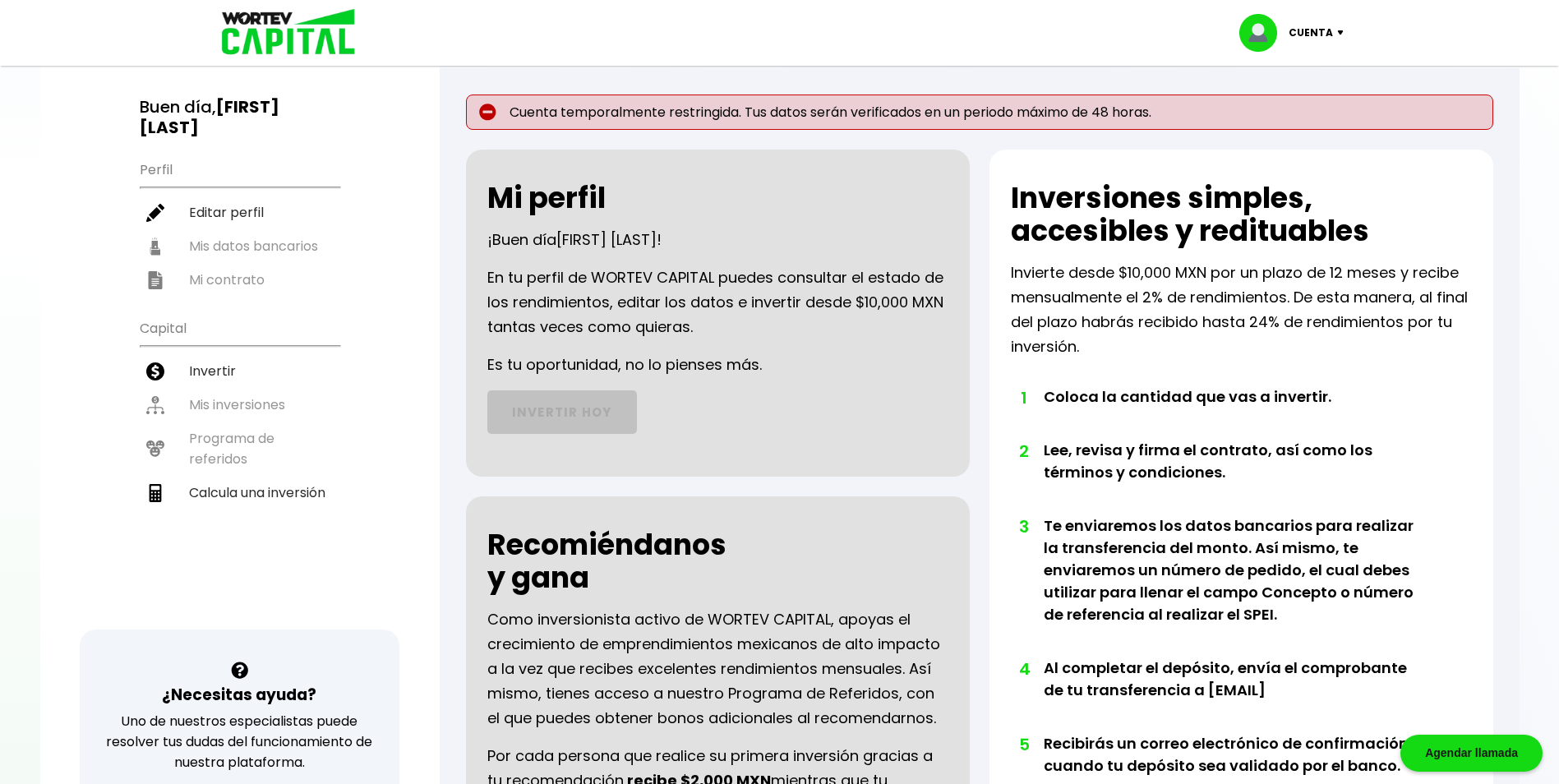click at bounding box center [1264, 33] 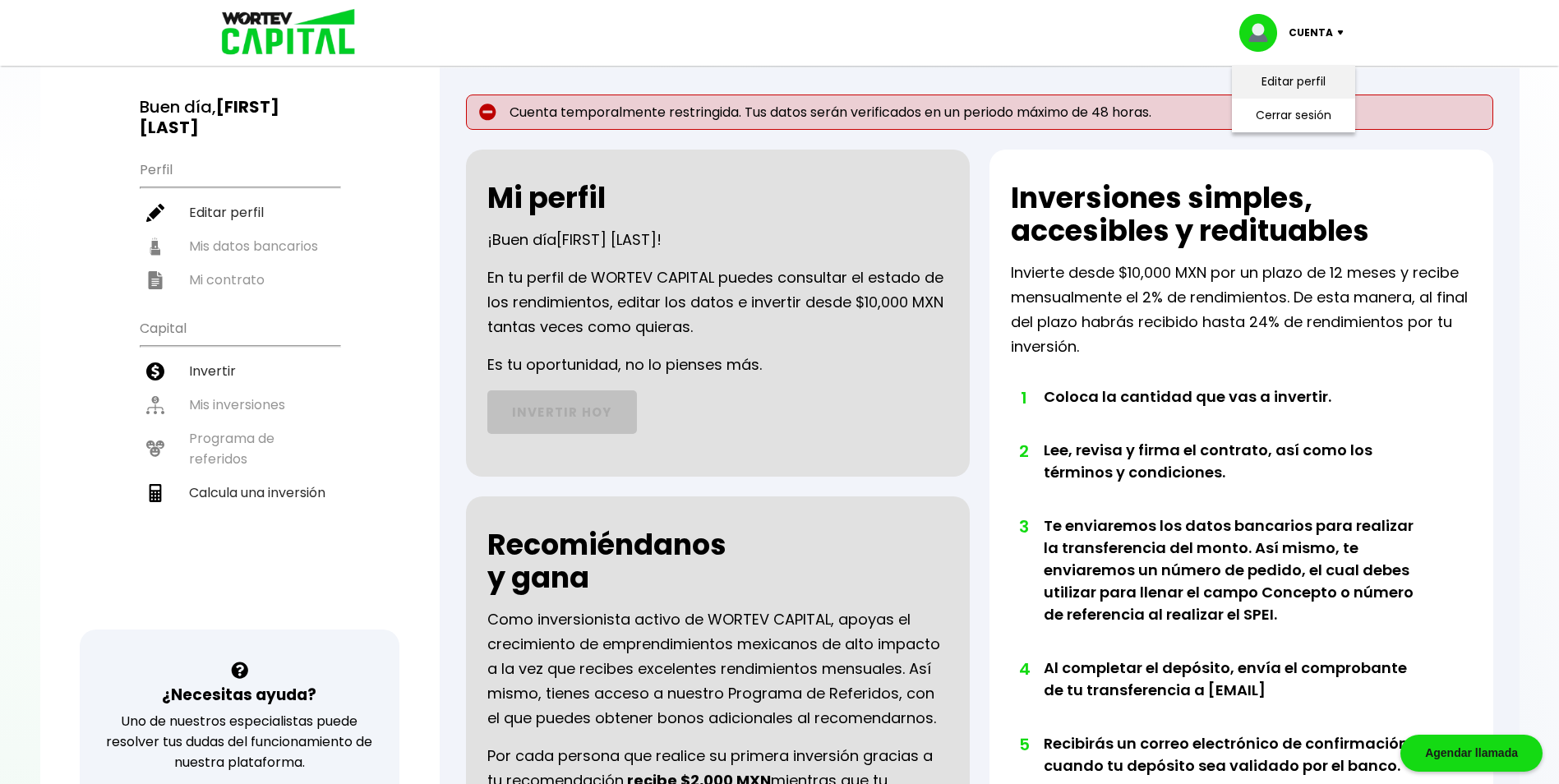 click on "Editar perfil" at bounding box center (1294, 81) 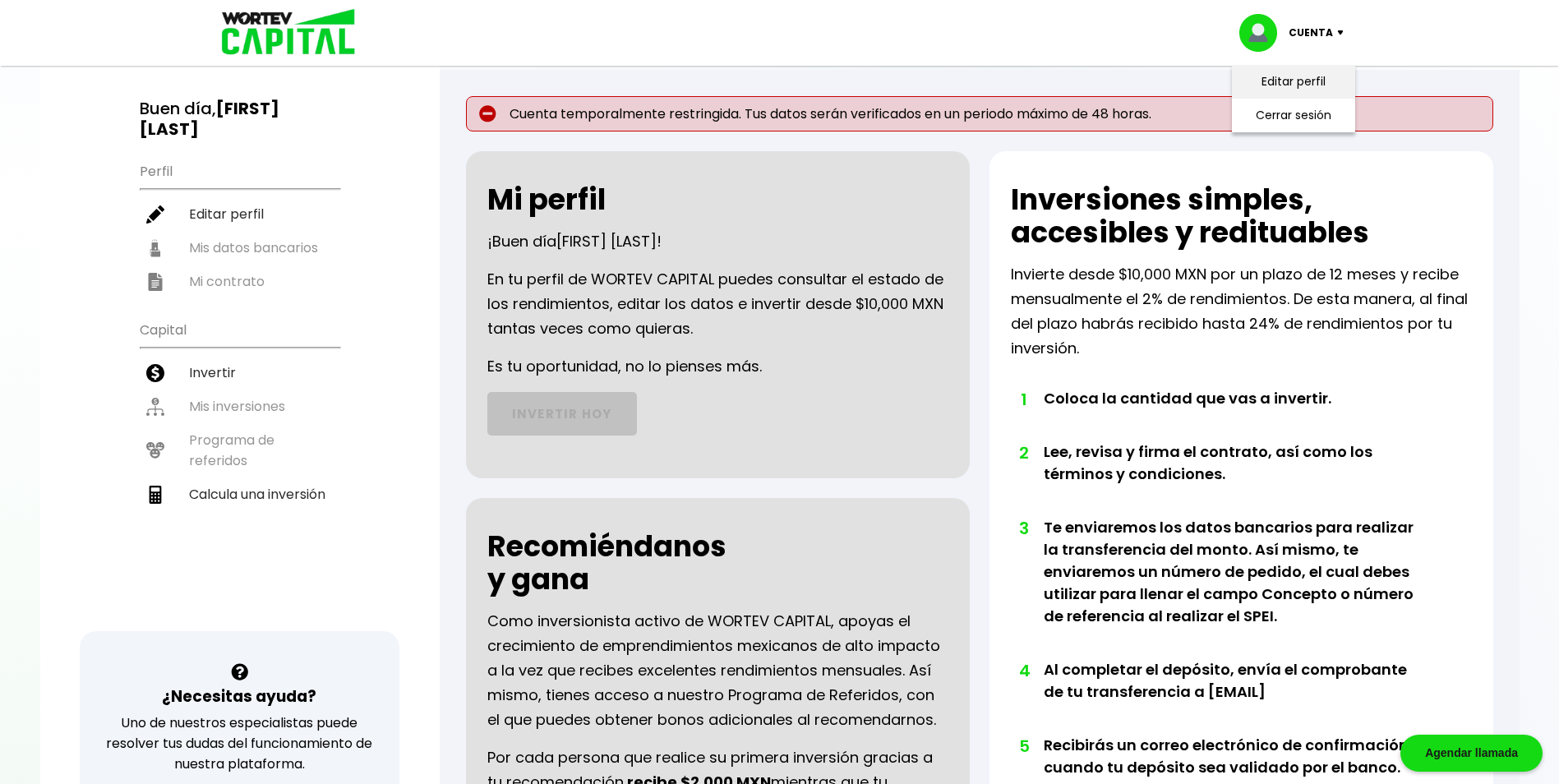 select on "Hombre" 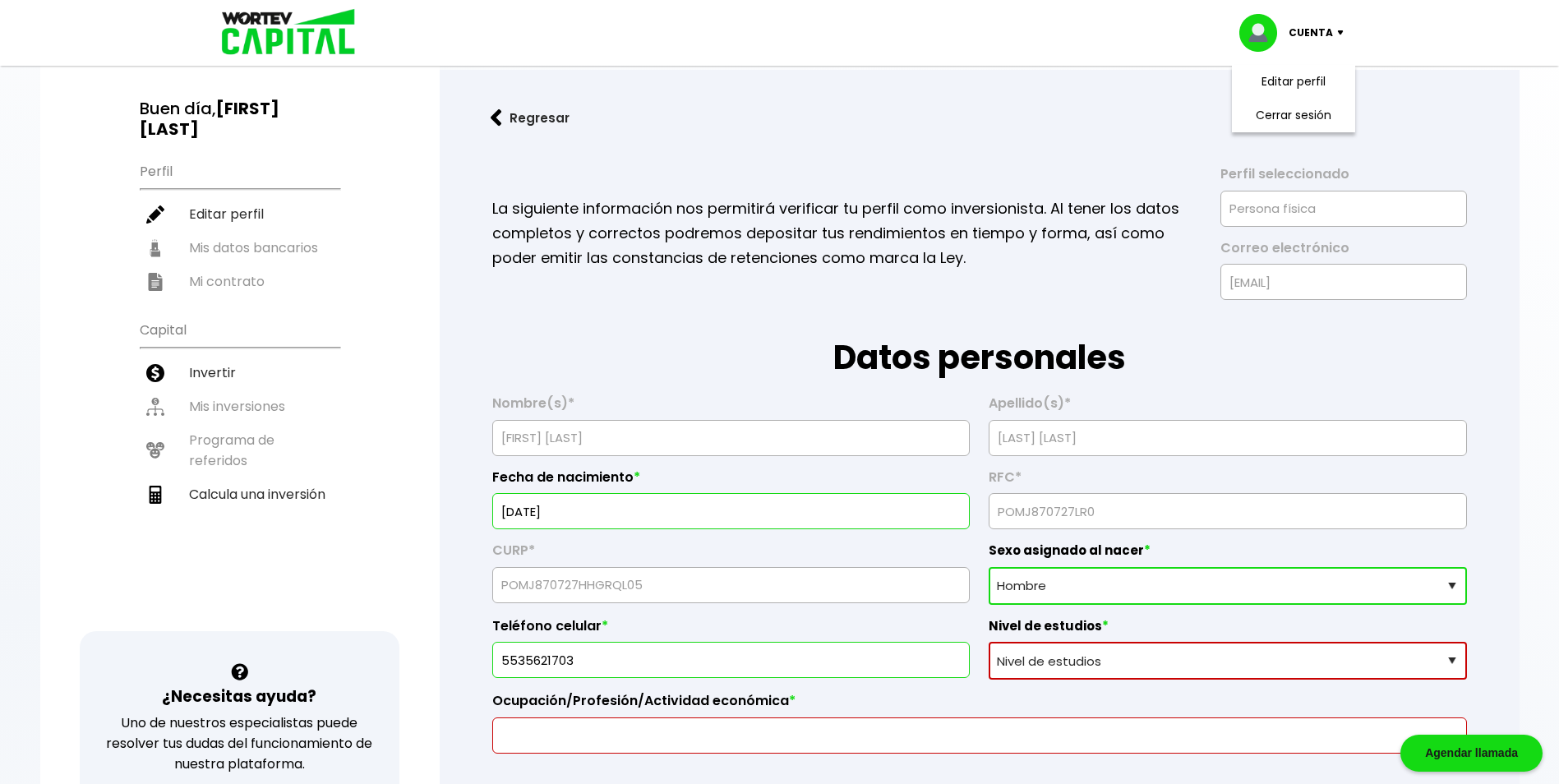 click on "Datos personales" at bounding box center [980, 341] 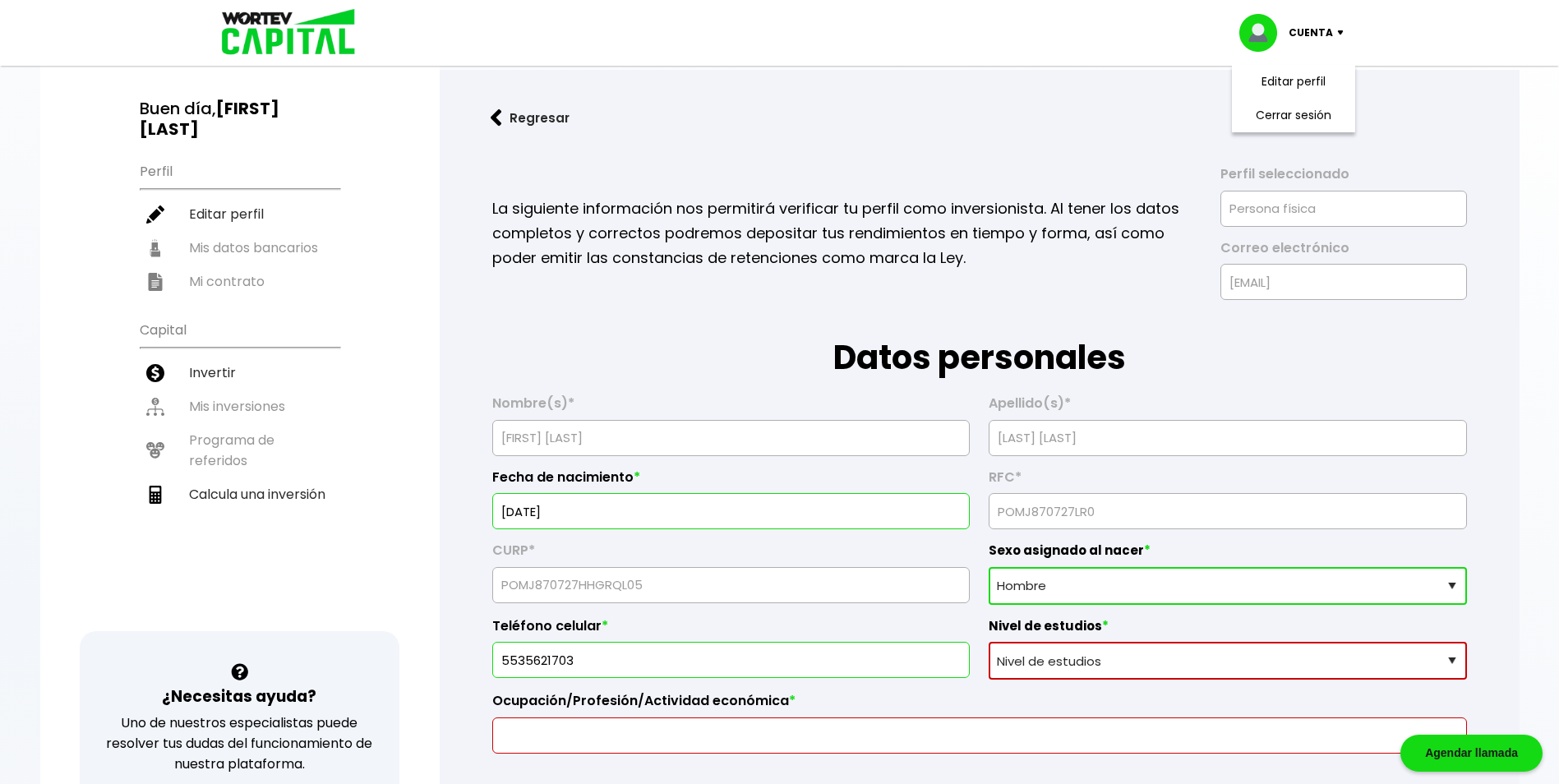 click on "Apellido(s) * [LAST] [LAST]" at bounding box center [1227, 419] 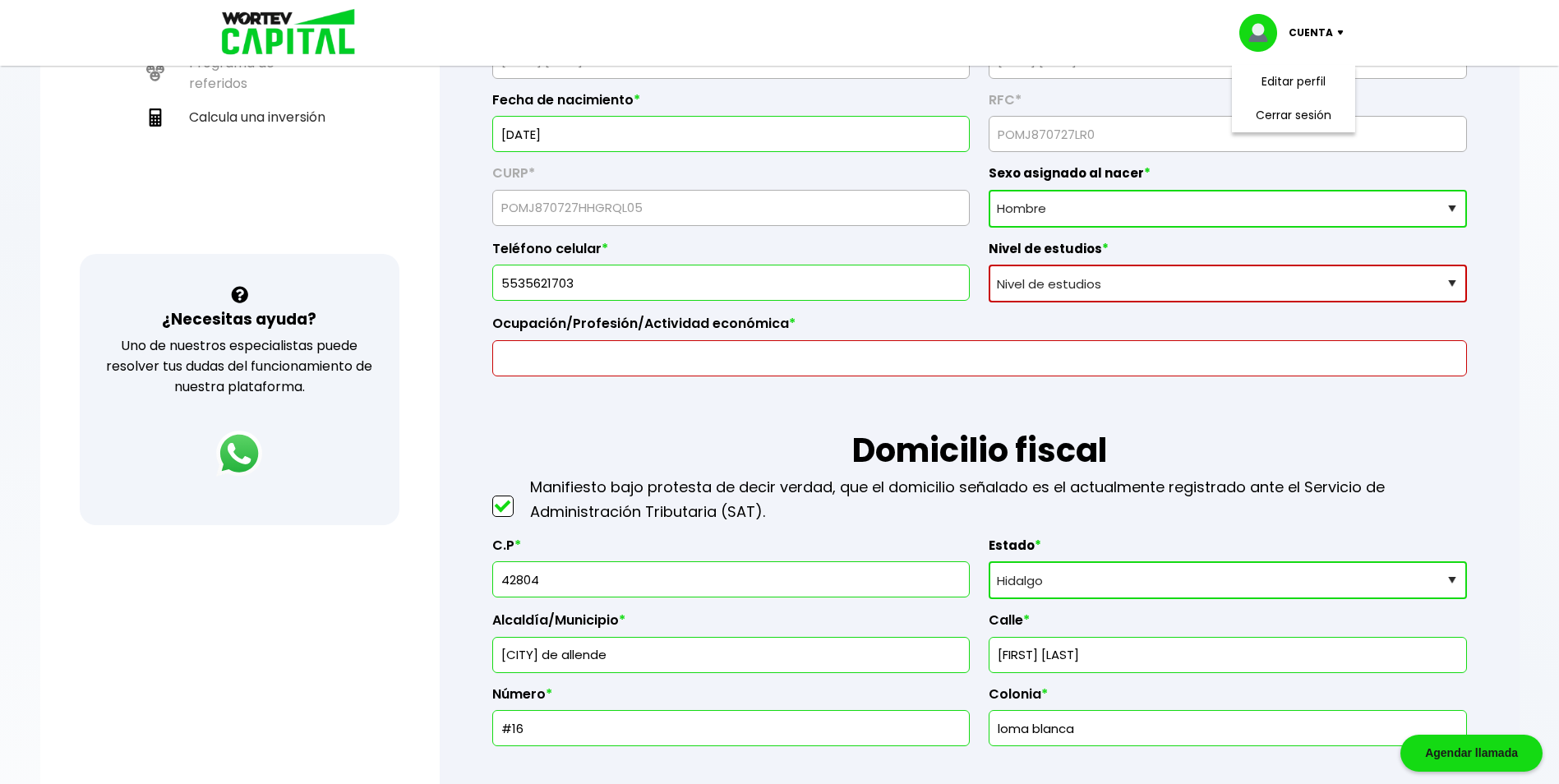 scroll, scrollTop: 378, scrollLeft: 0, axis: vertical 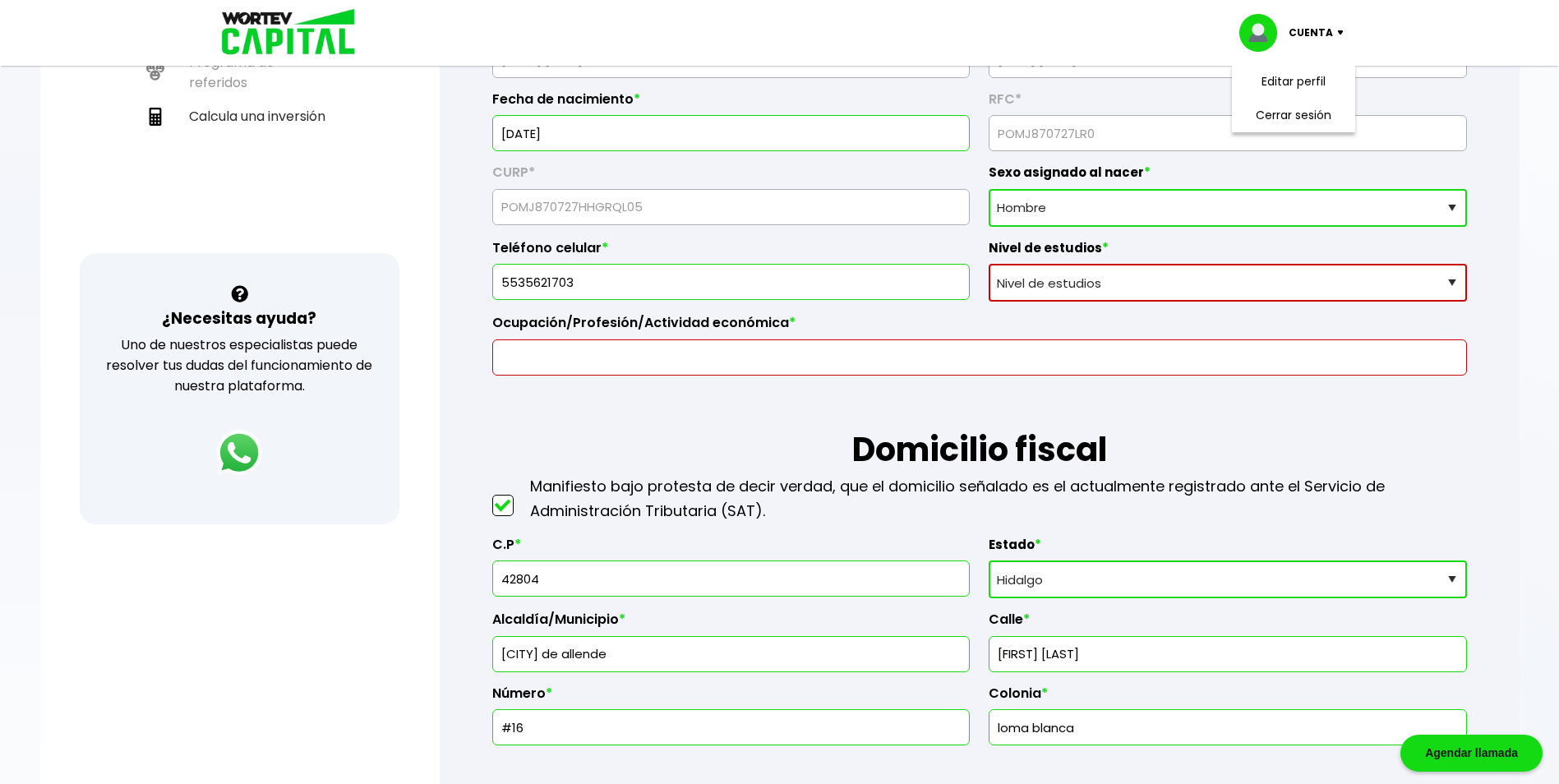 click on "Nivel de estudios Primaria Secundaria Bachillerato Licenciatura Posgrado" at bounding box center (1227, 283) 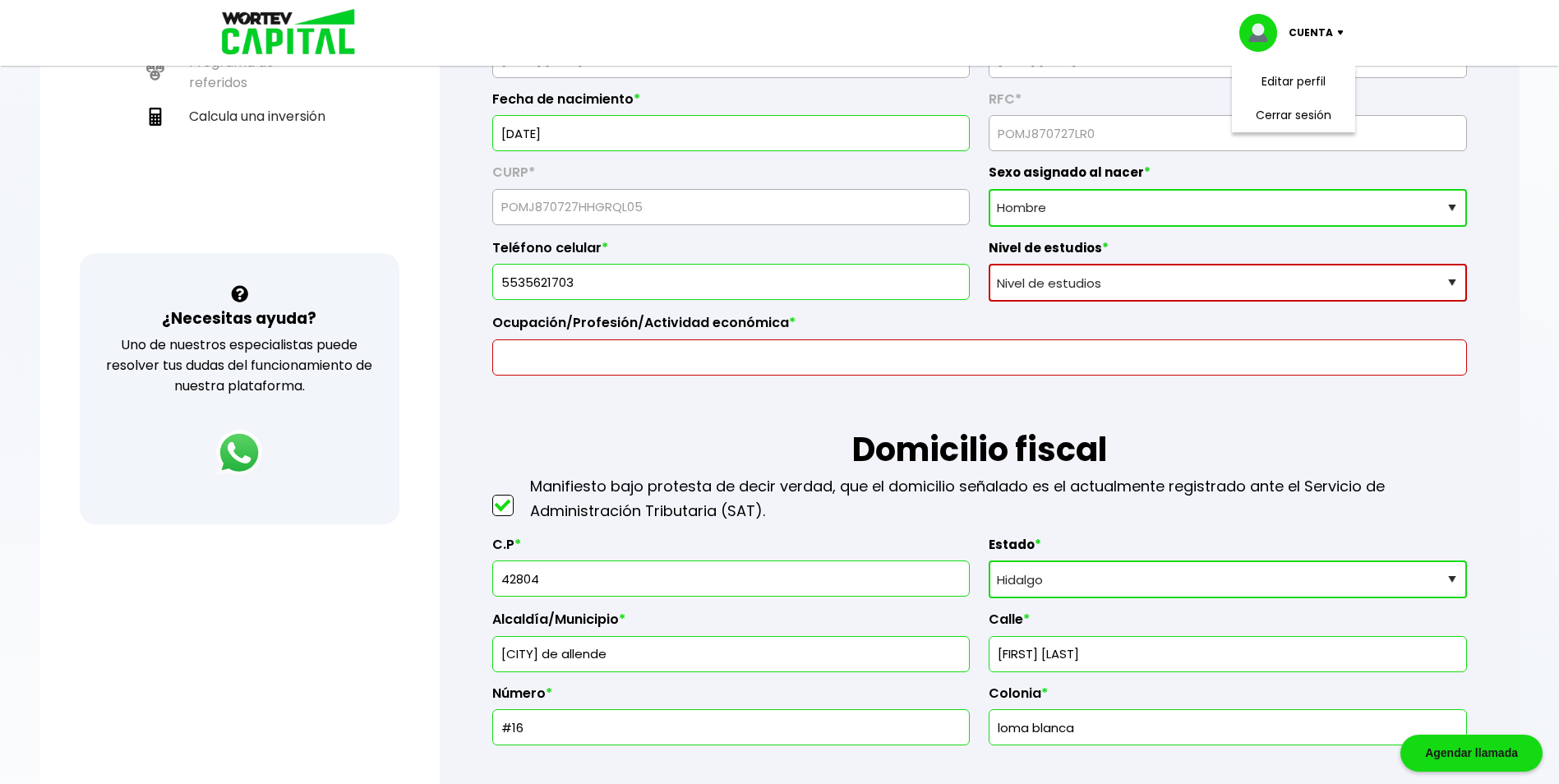 select on "Licenciatura" 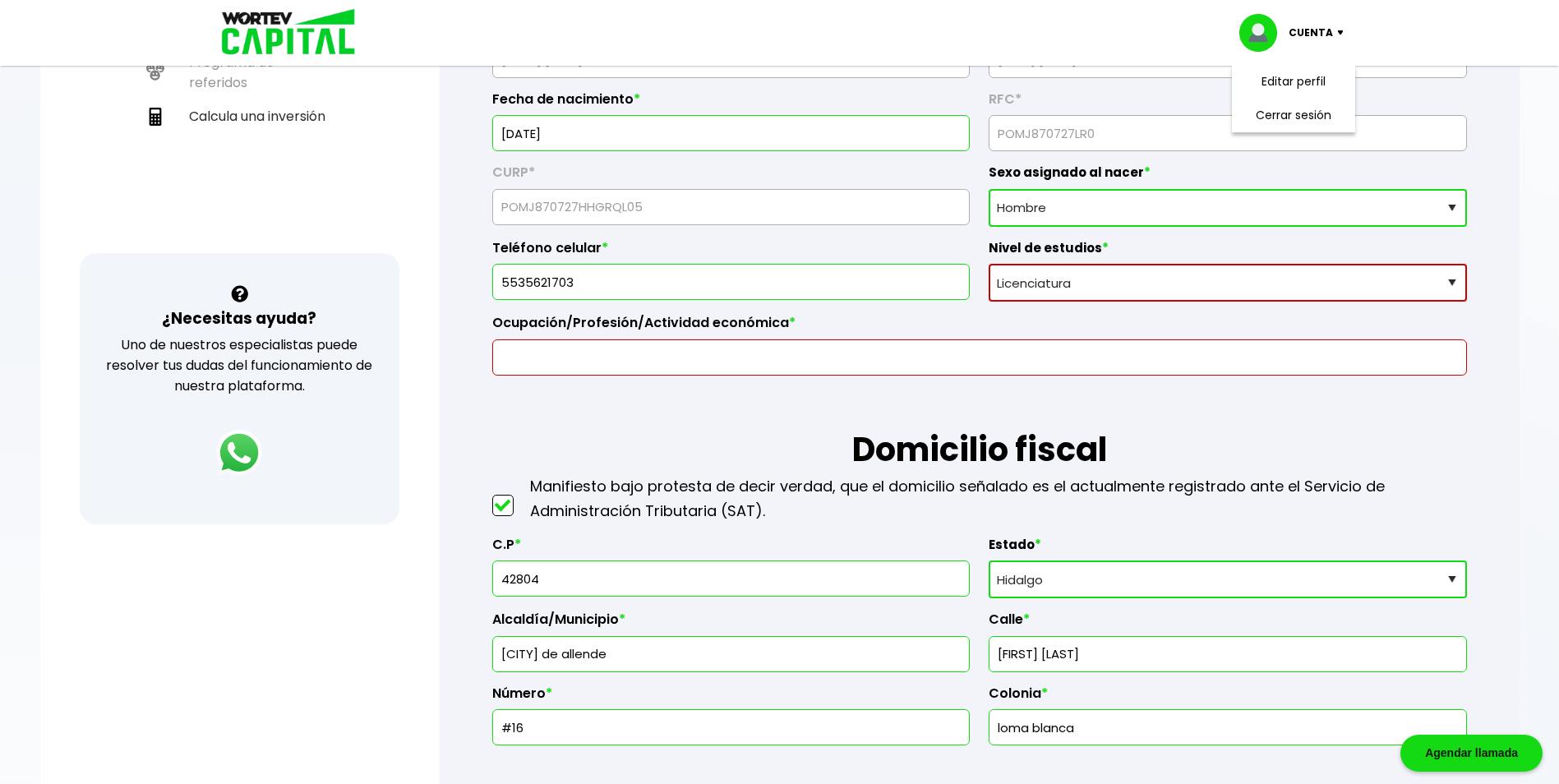 click on "Nivel de estudios Primaria Secundaria Bachillerato Licenciatura Posgrado" at bounding box center [1227, 283] 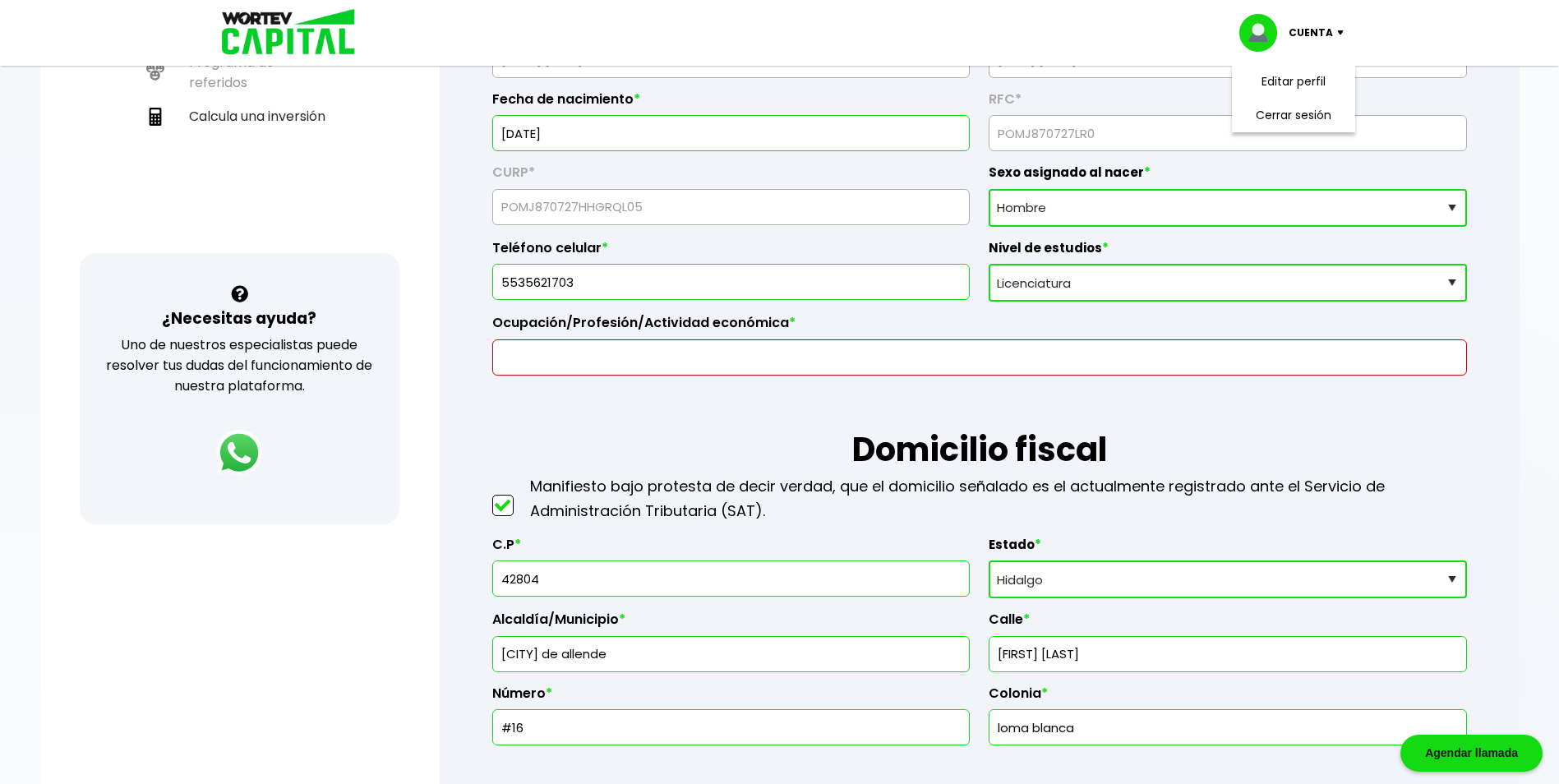 click at bounding box center (980, 357) 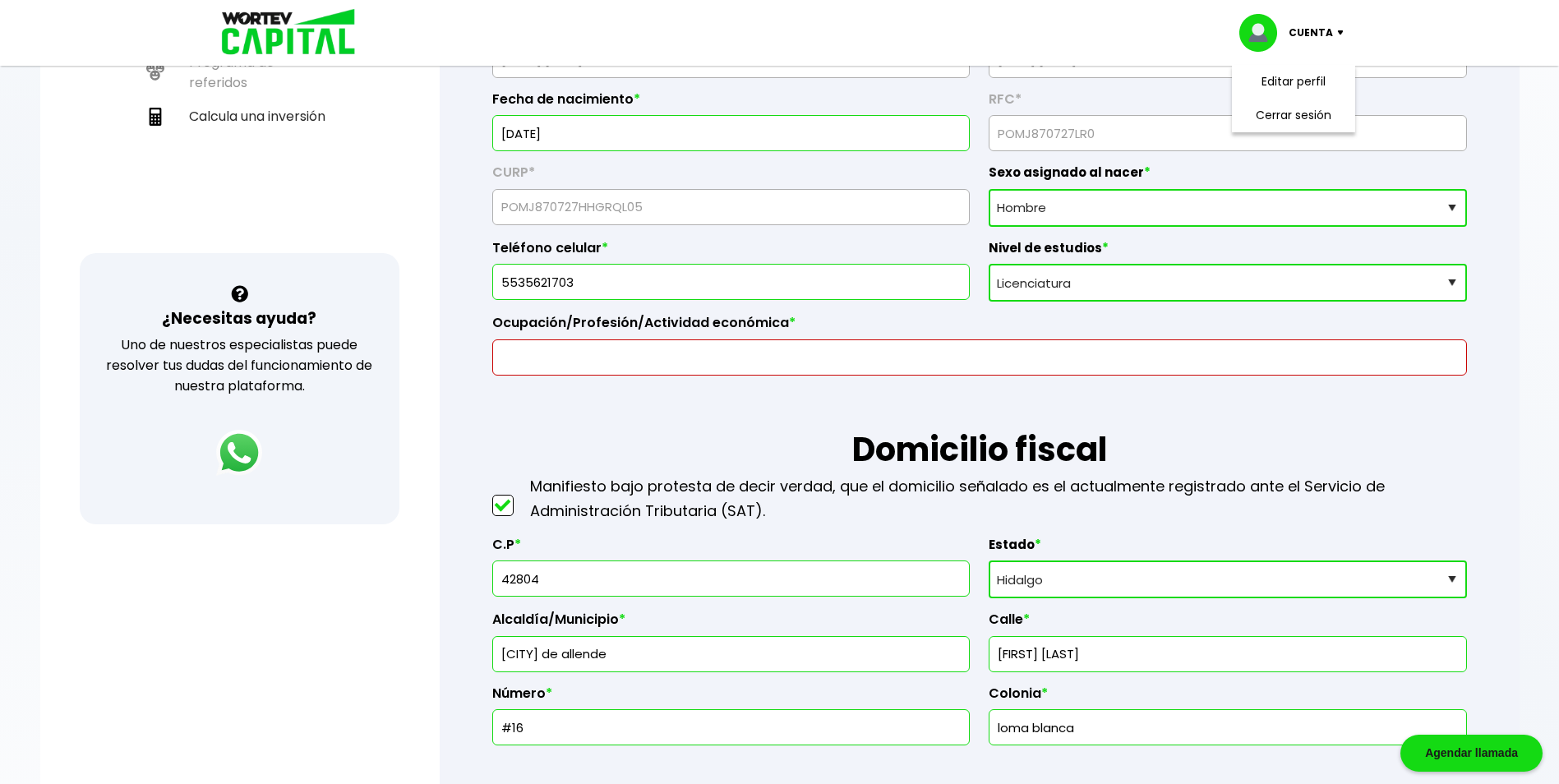 type on "ventas" 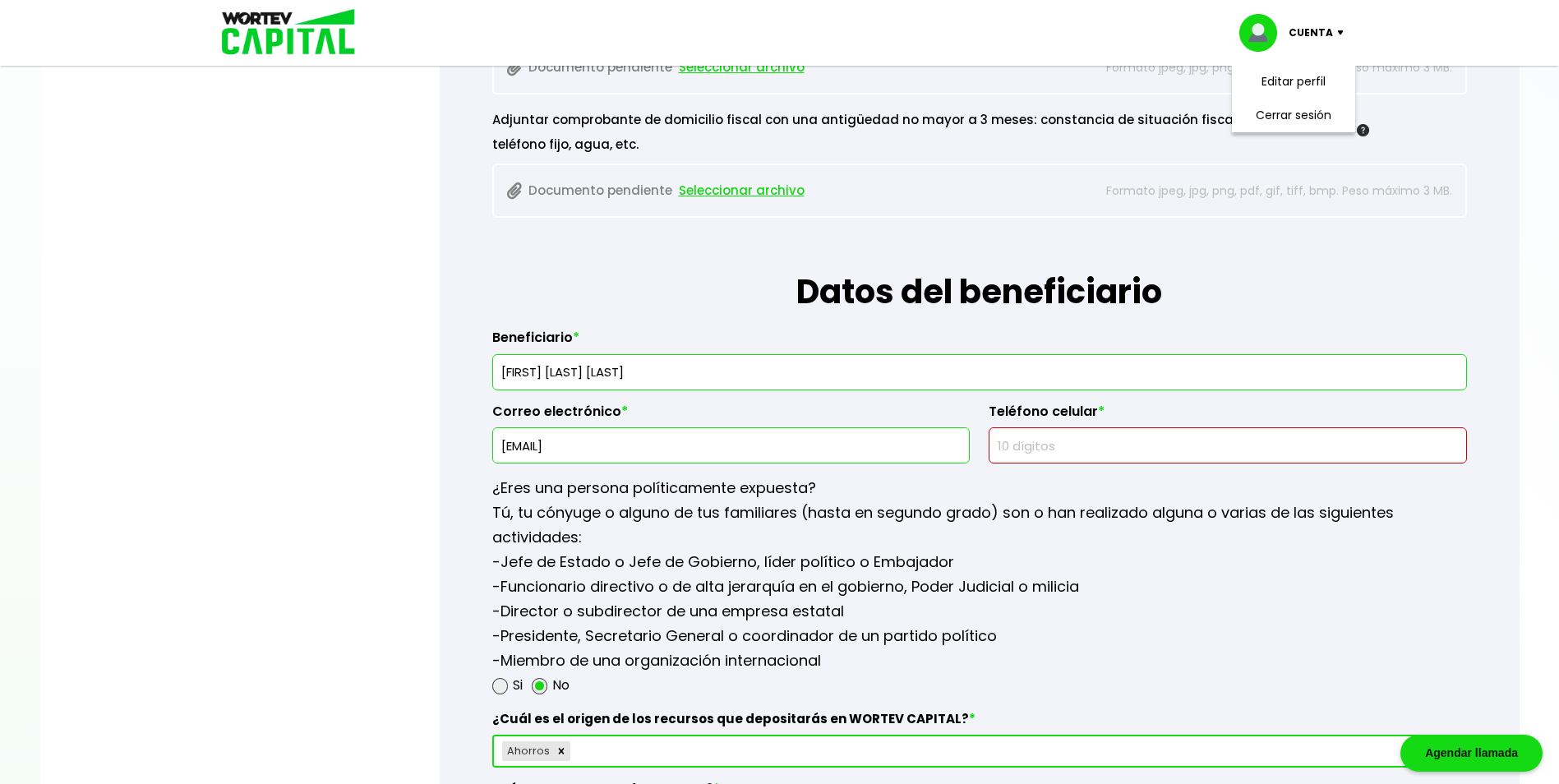 scroll, scrollTop: 1752, scrollLeft: 0, axis: vertical 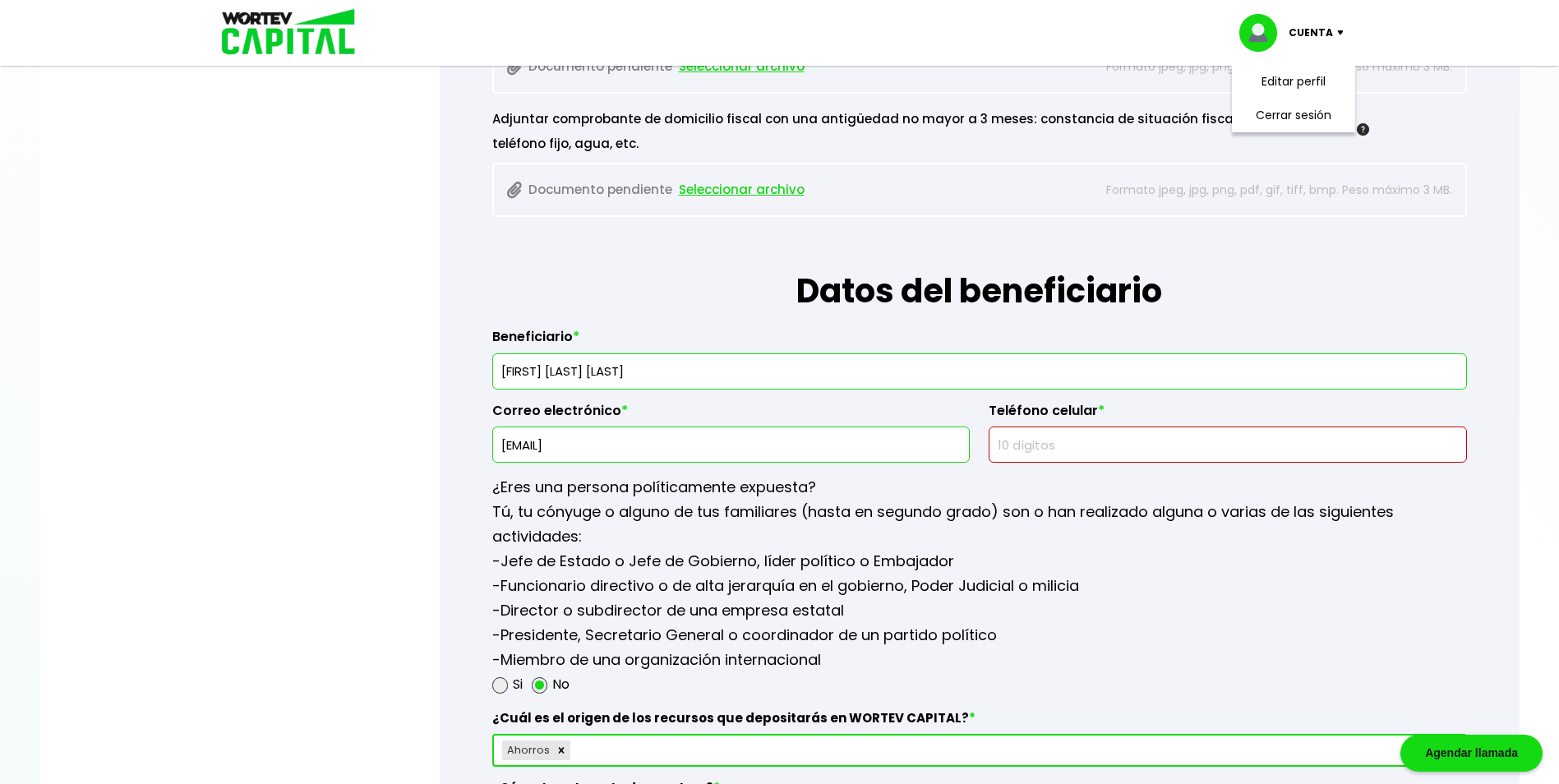 click on "[FIRST] [LAST] [LAST]" at bounding box center (980, 371) 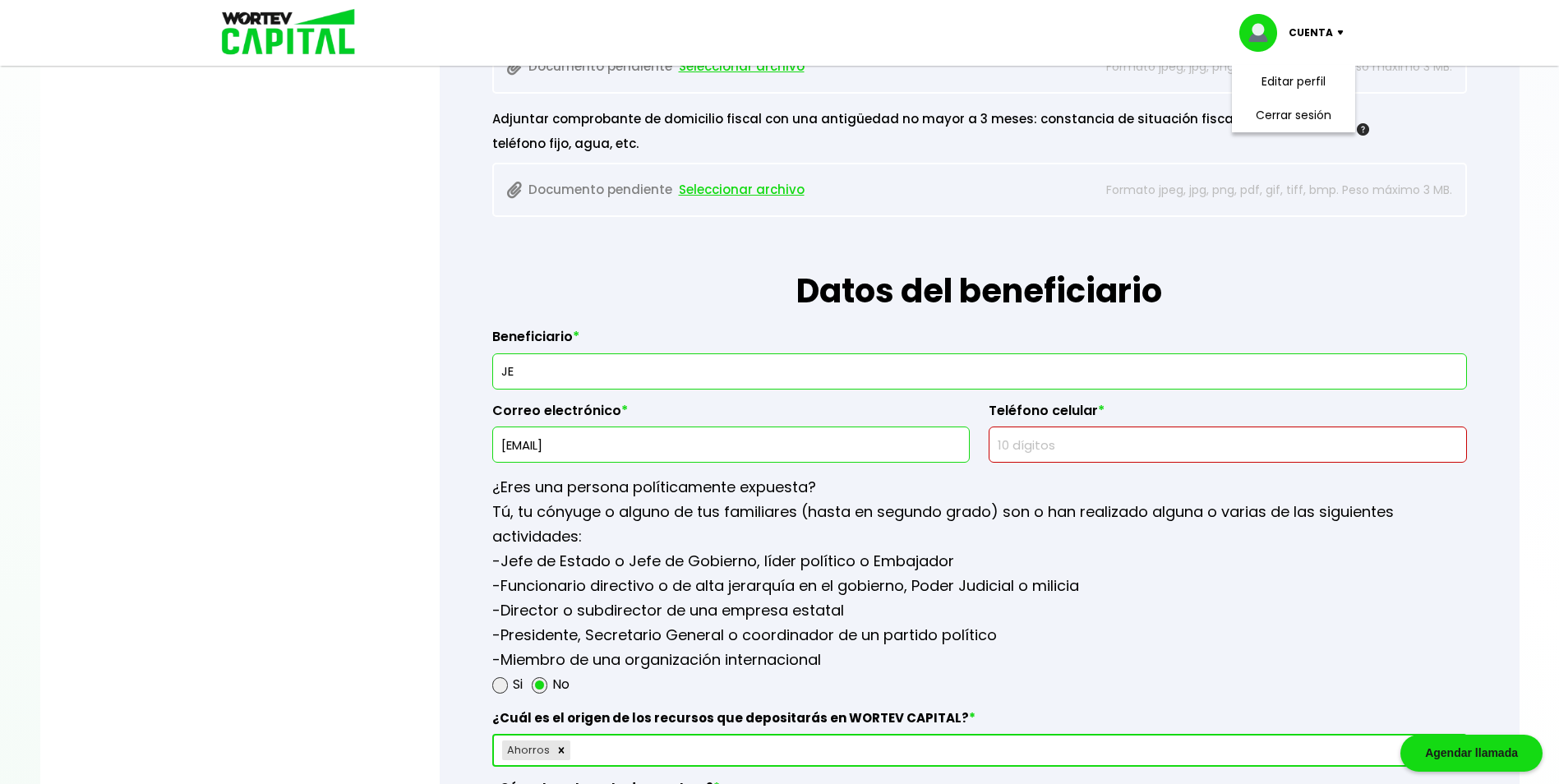 type on "J" 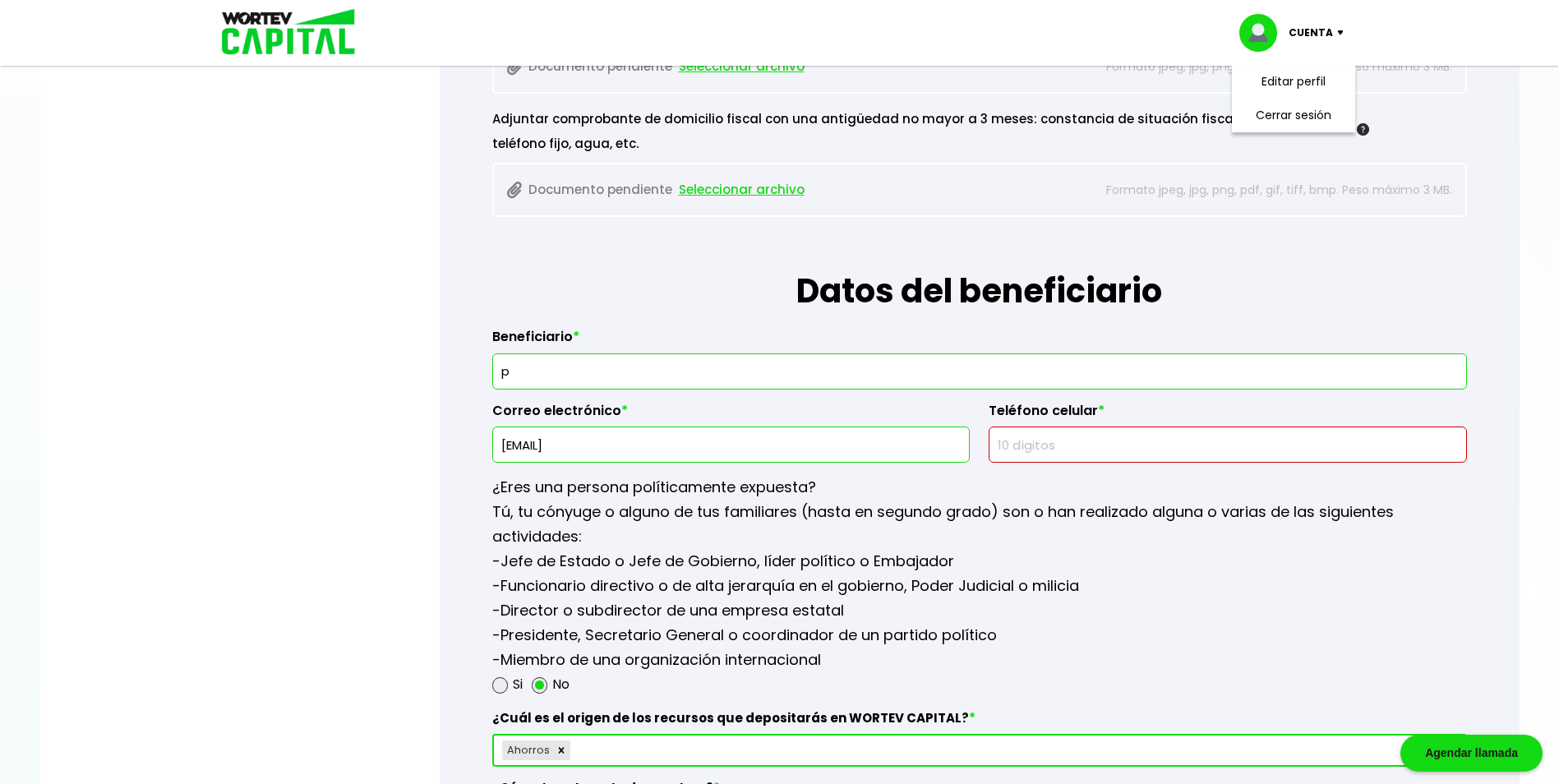 type on "[FIRST] [MIDDLE] [LAST] [LAST]" 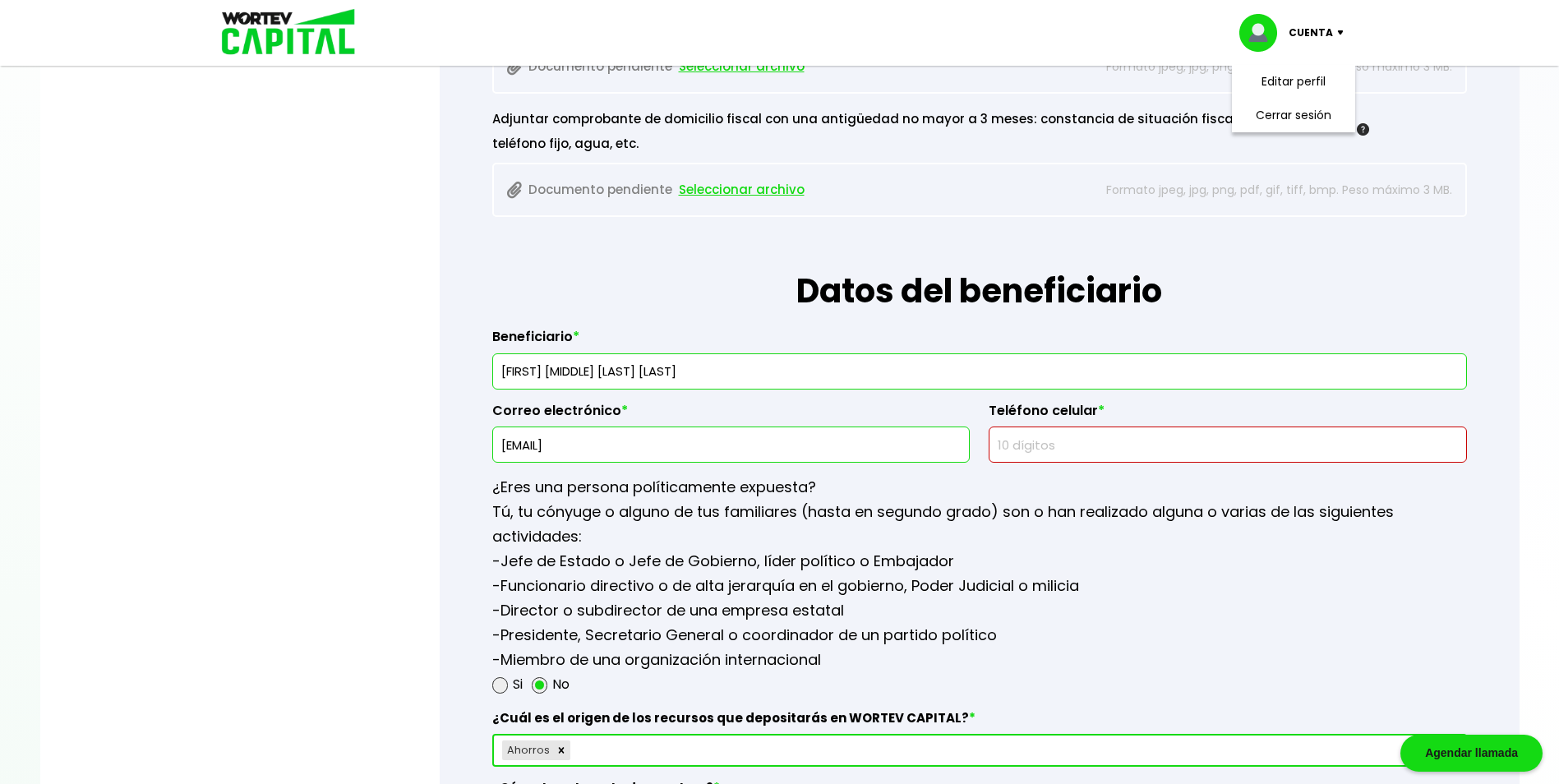 click on "[EMAIL]" at bounding box center (731, 445) 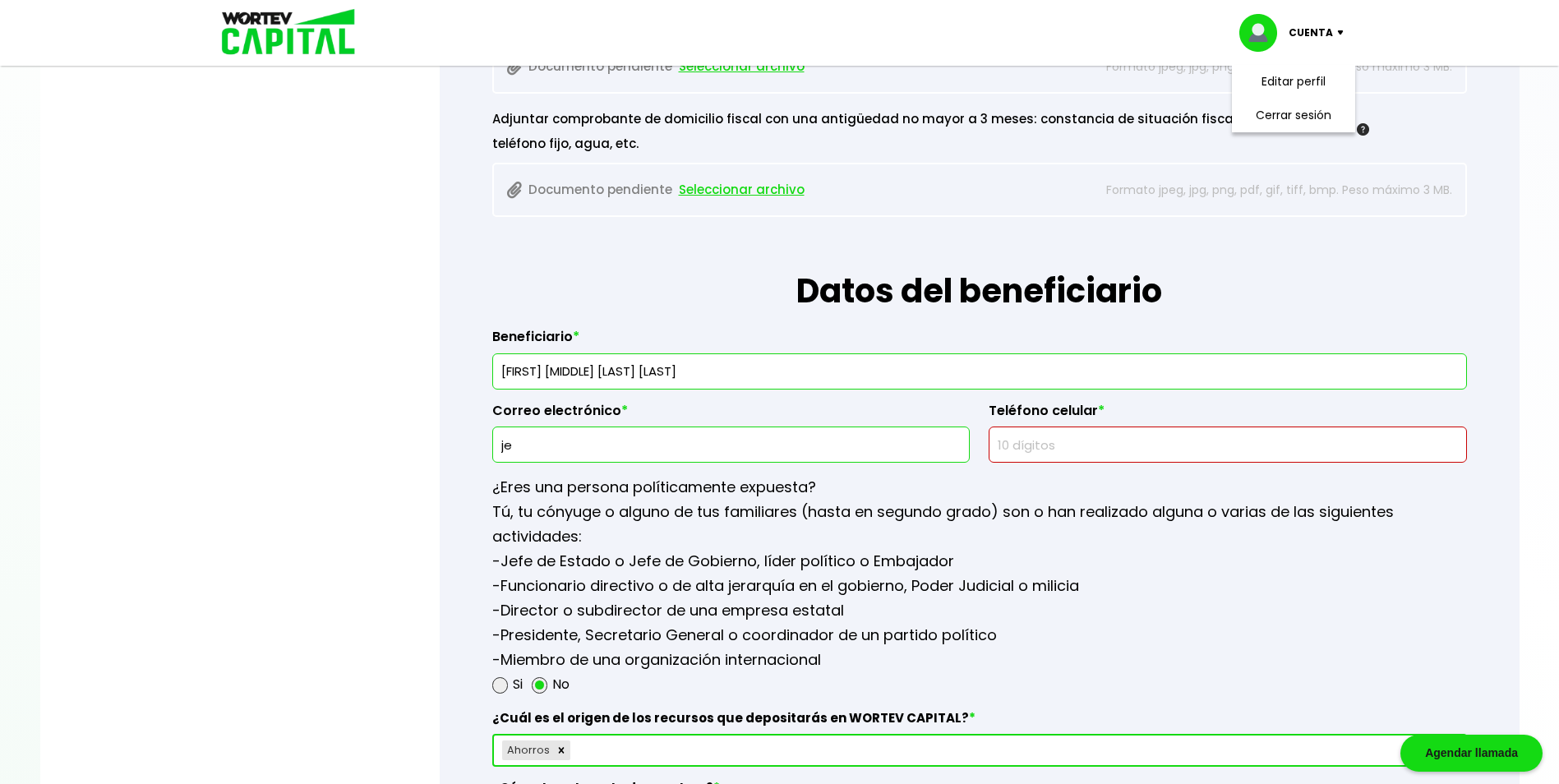 type on "j" 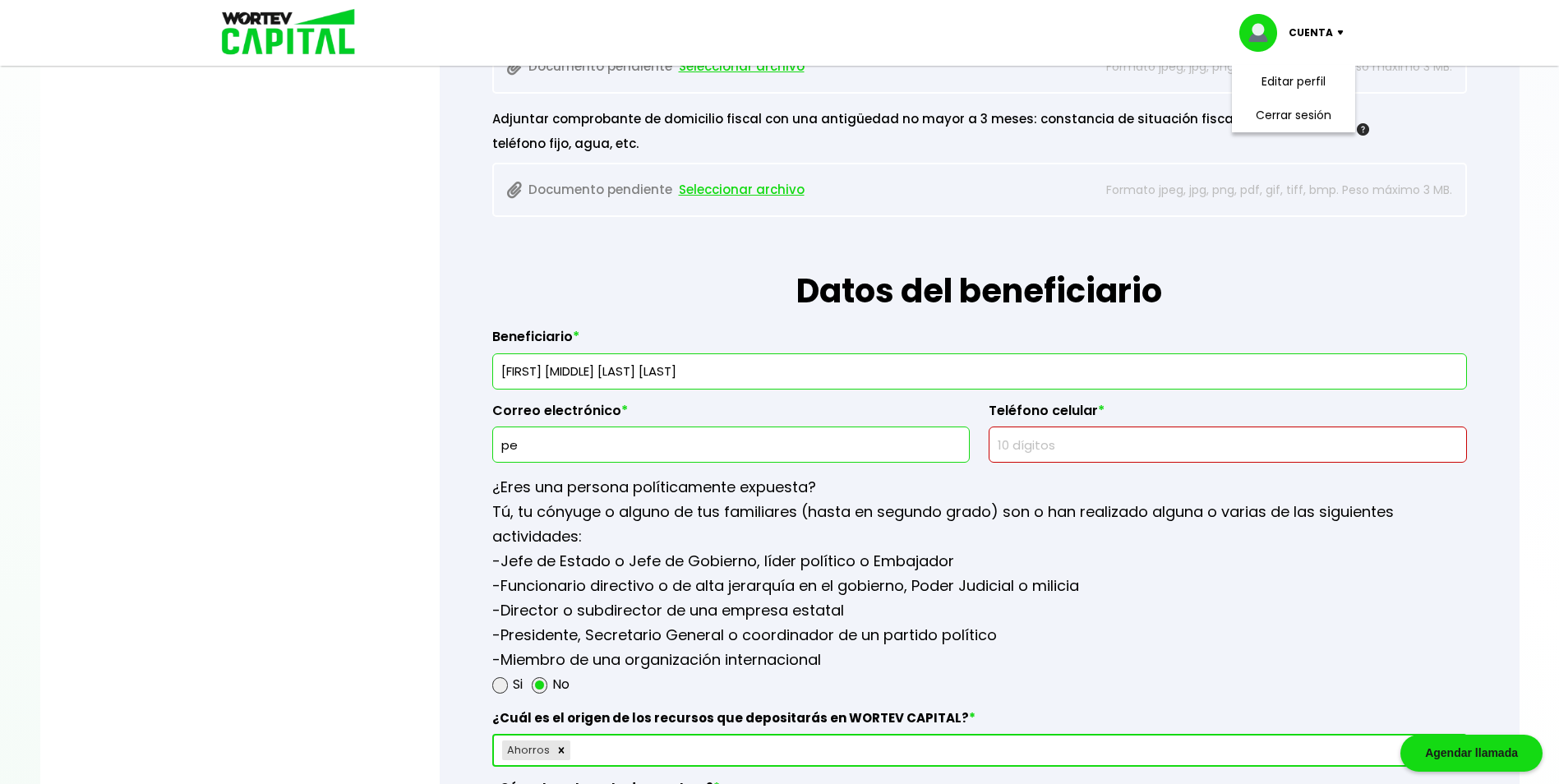 type on "[EMAIL]" 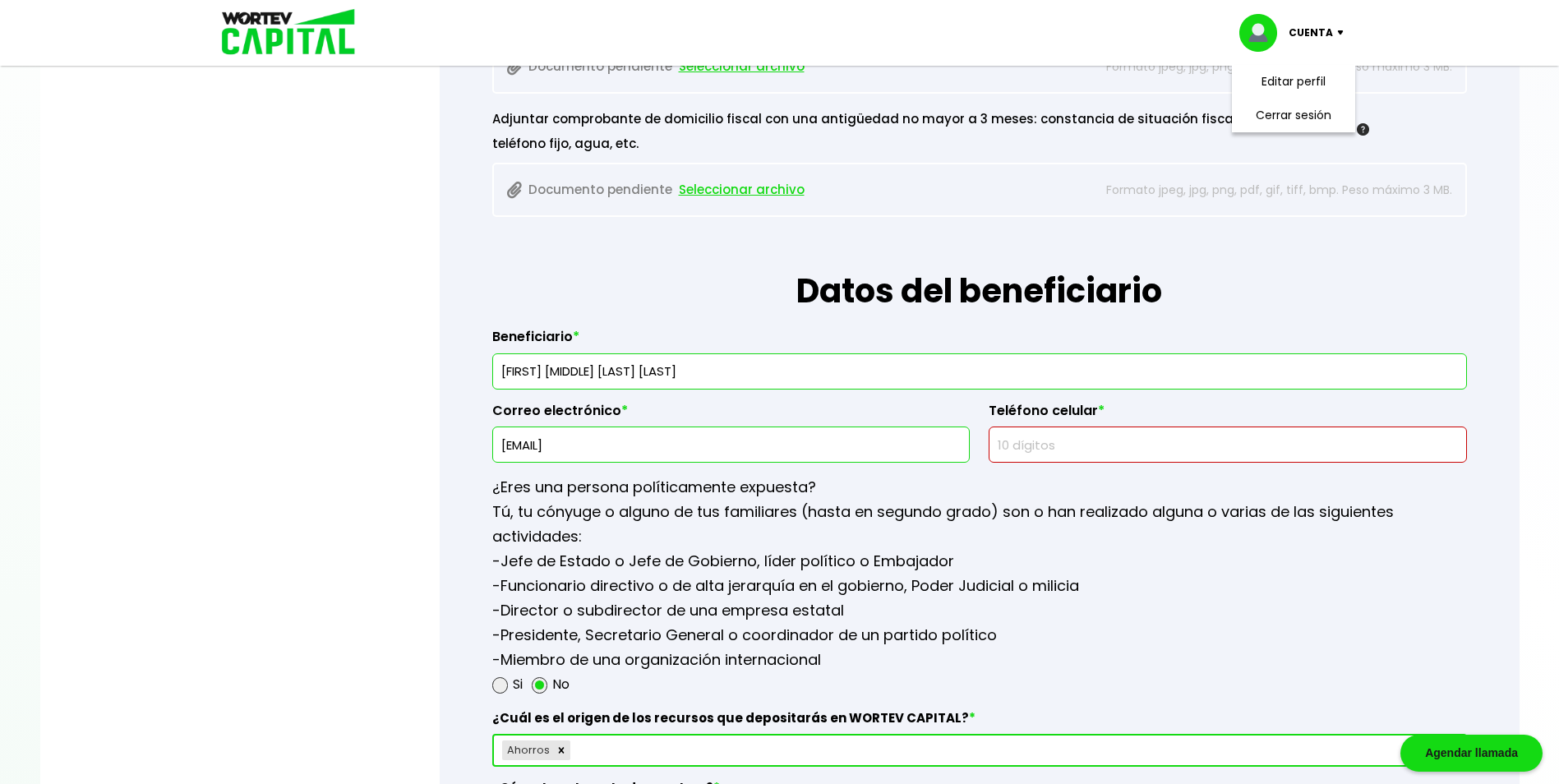 click at bounding box center [1227, 445] 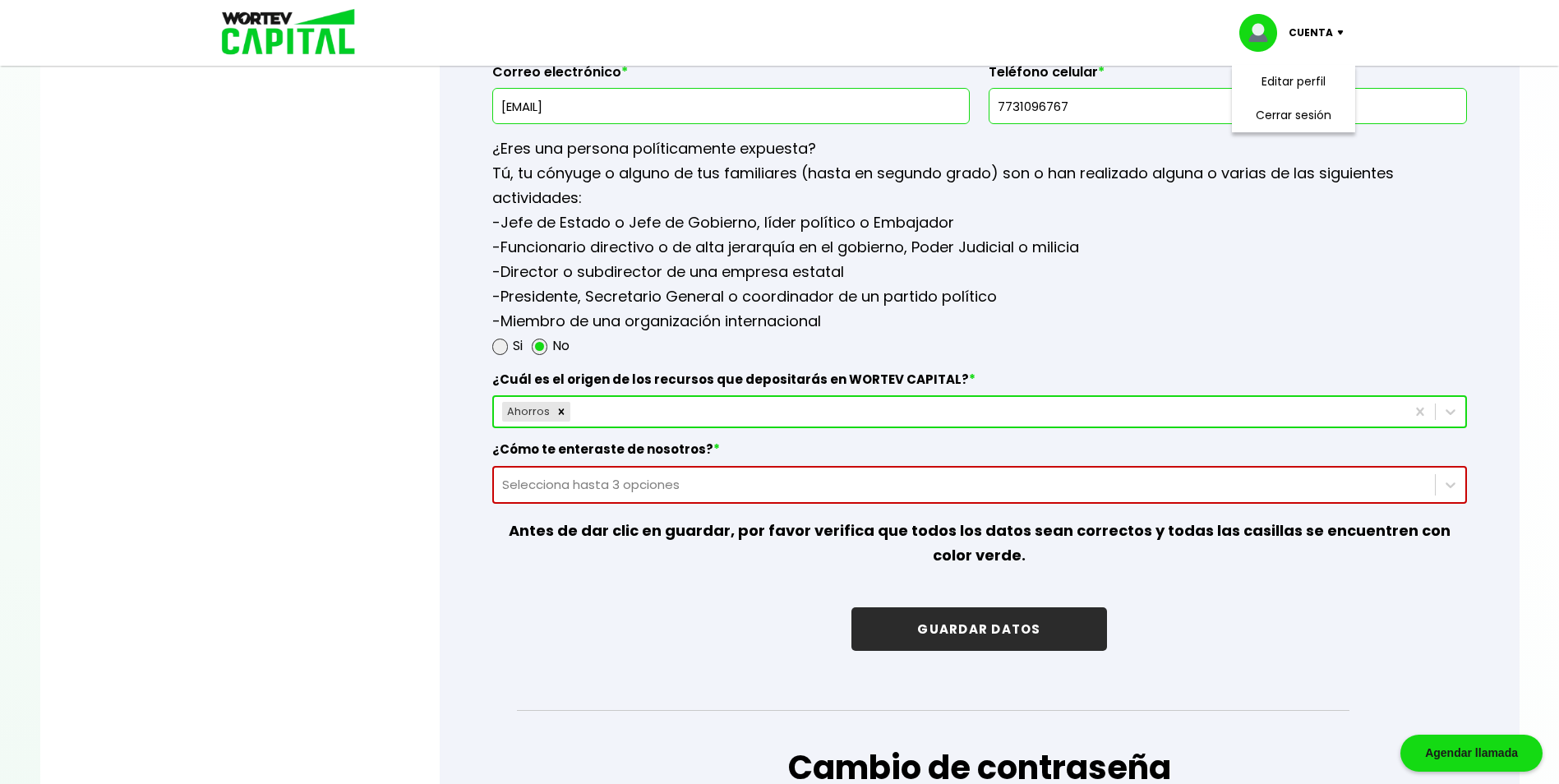 scroll, scrollTop: 2090, scrollLeft: 0, axis: vertical 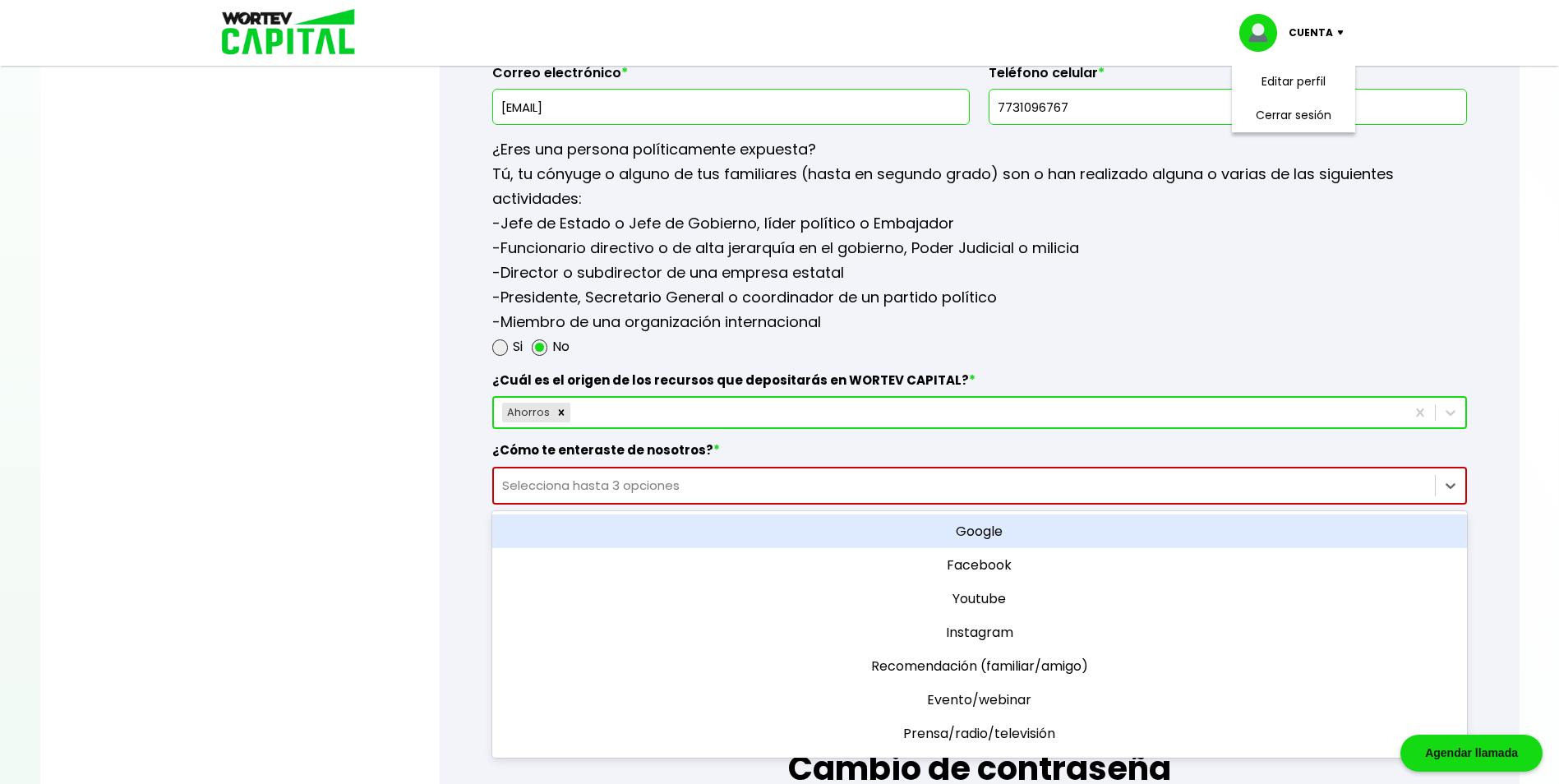 click on "Selecciona hasta 3 opciones" at bounding box center (964, 485) 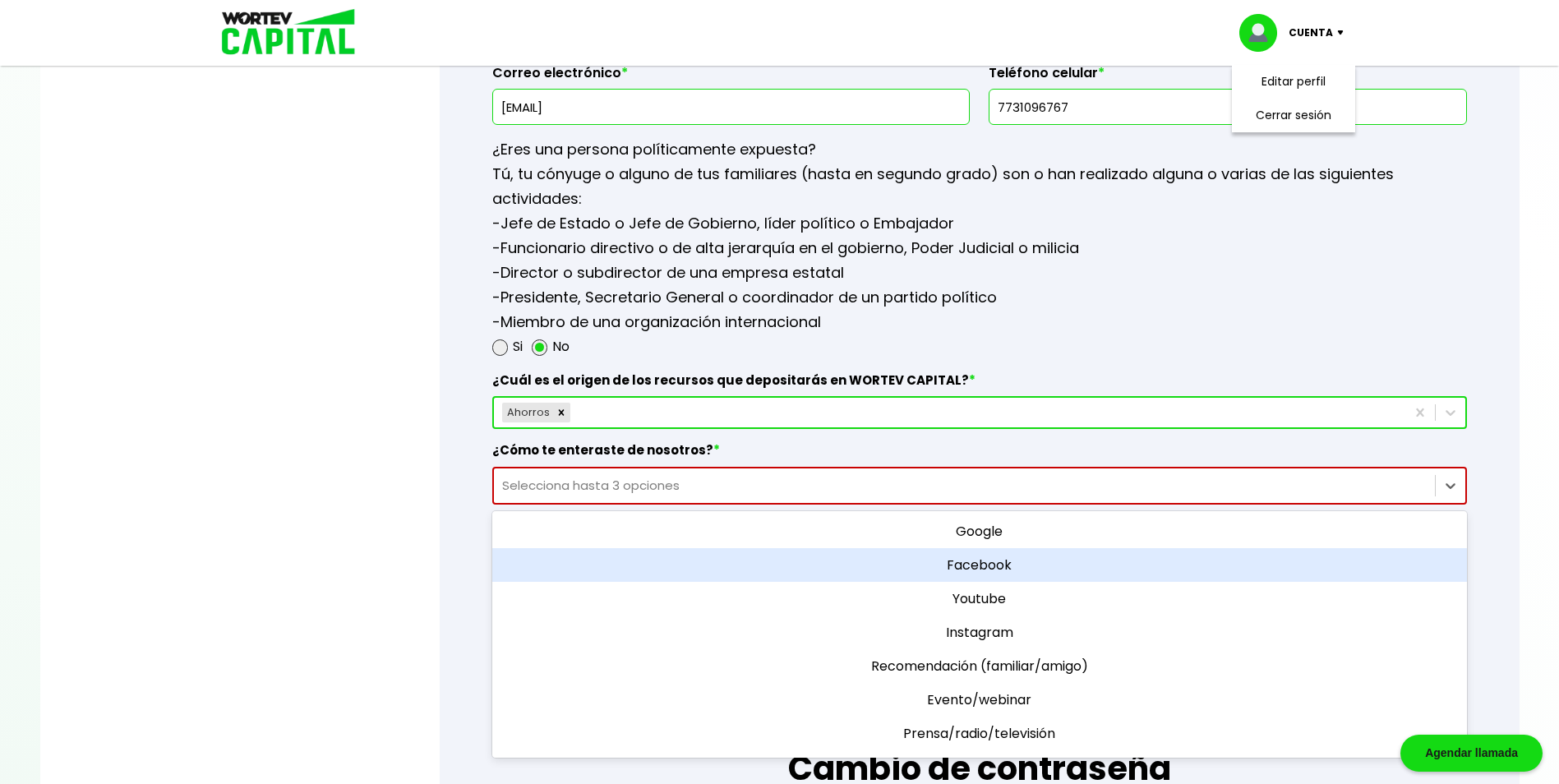 click on "Facebook" at bounding box center [980, 565] 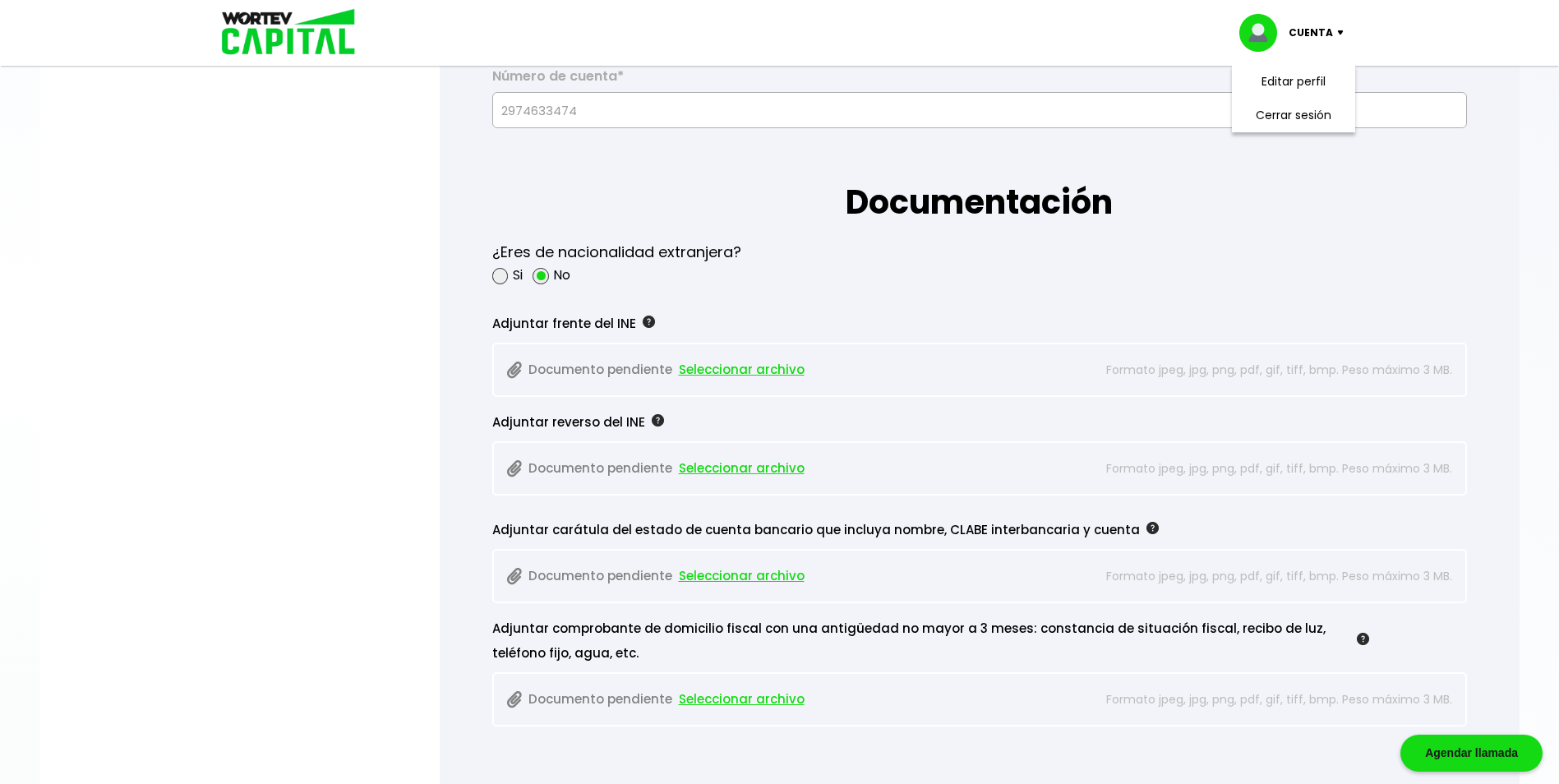 scroll, scrollTop: 1242, scrollLeft: 0, axis: vertical 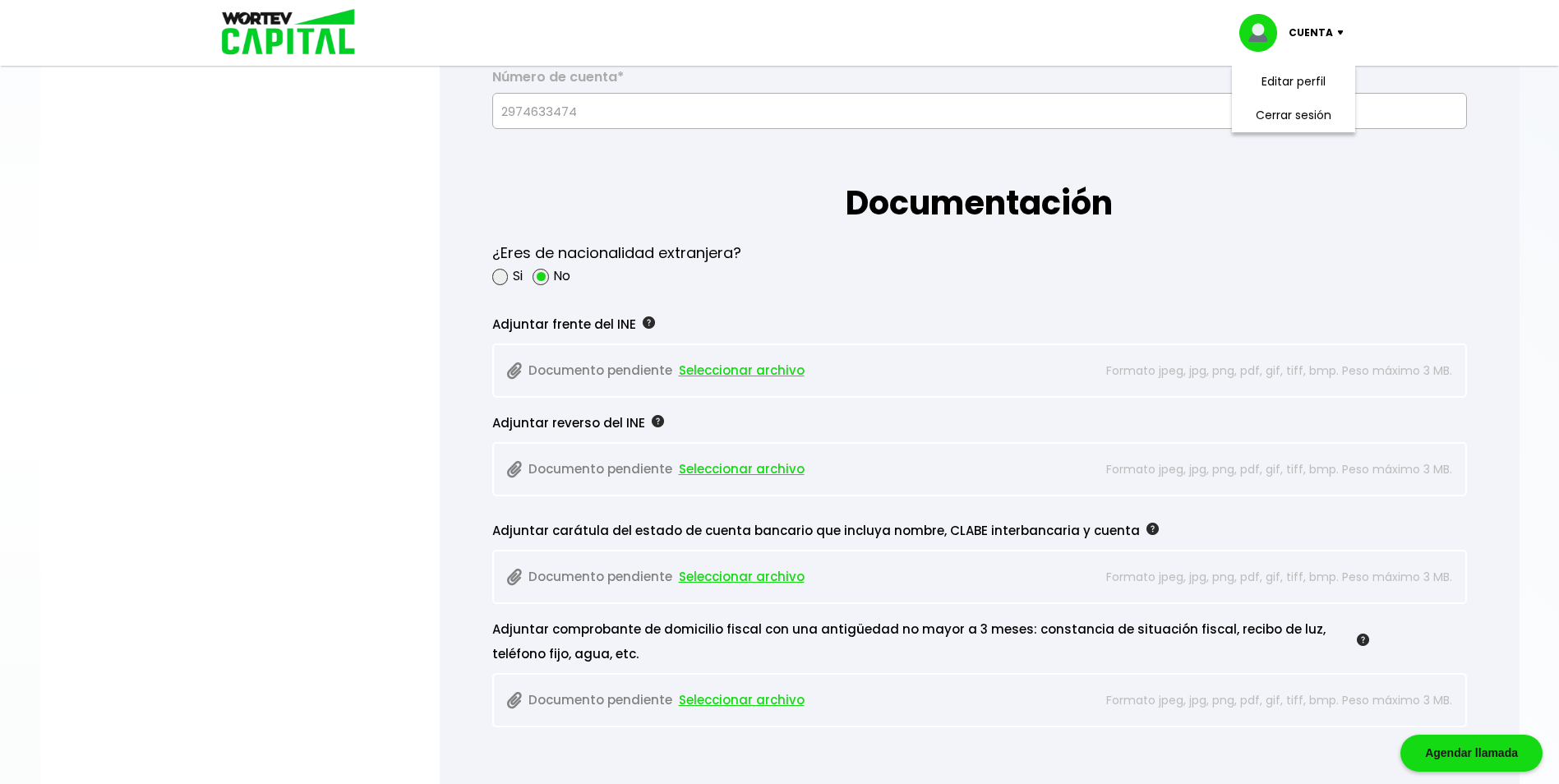 click on "Seleccionar archivo" at bounding box center (741, 371) 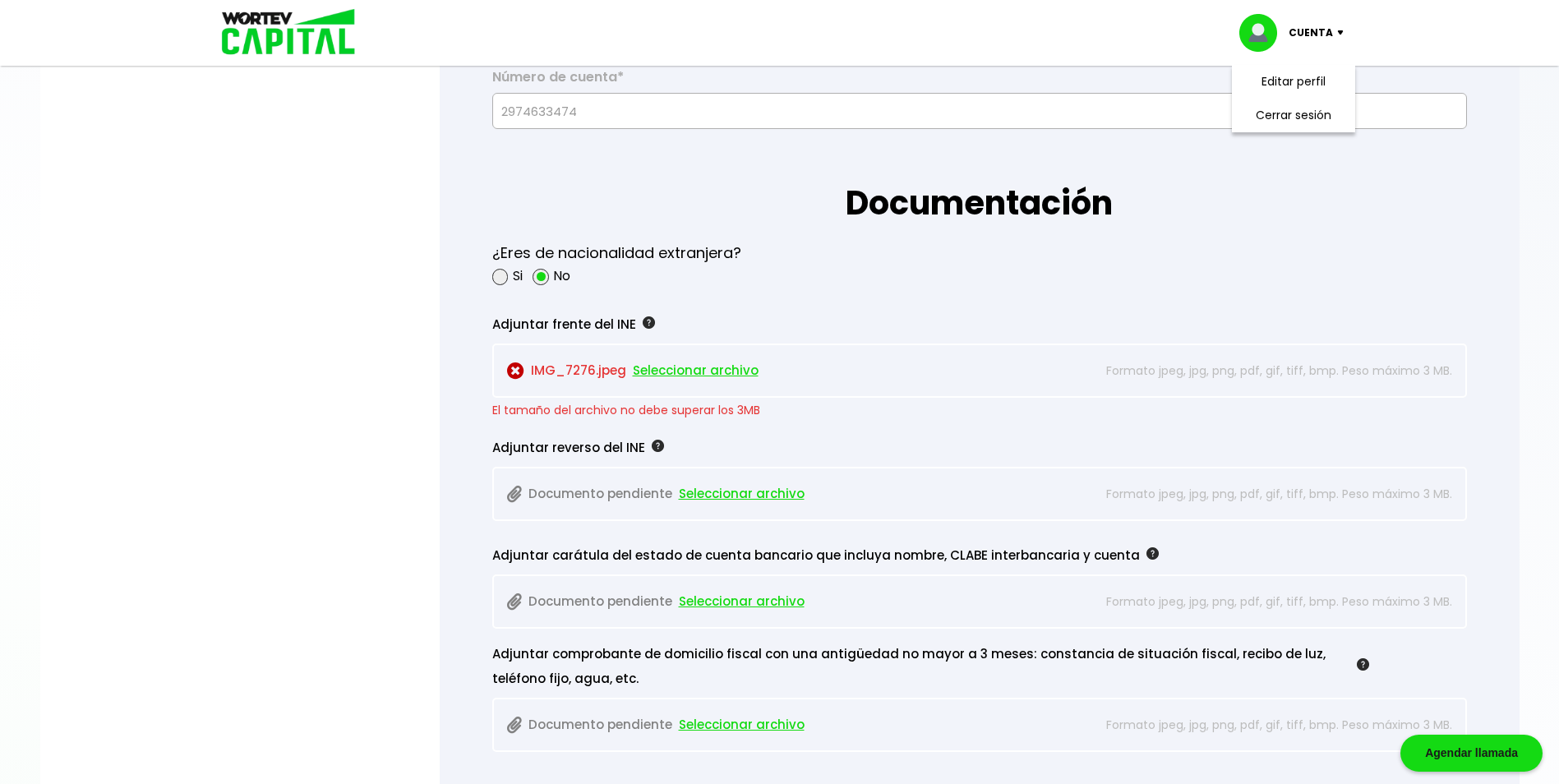 click at bounding box center [515, 371] 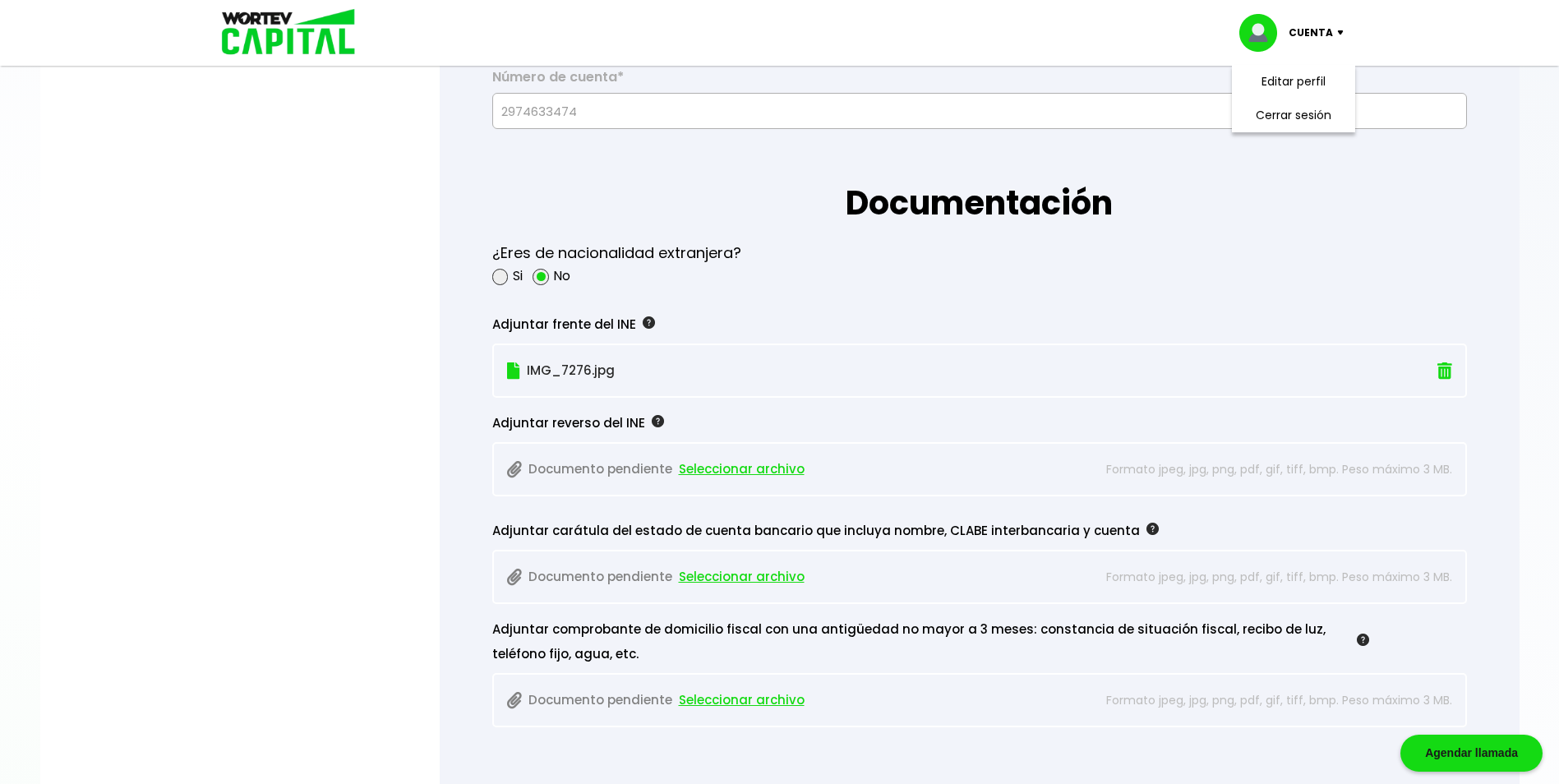 click on "Seleccionar archivo" at bounding box center (741, 469) 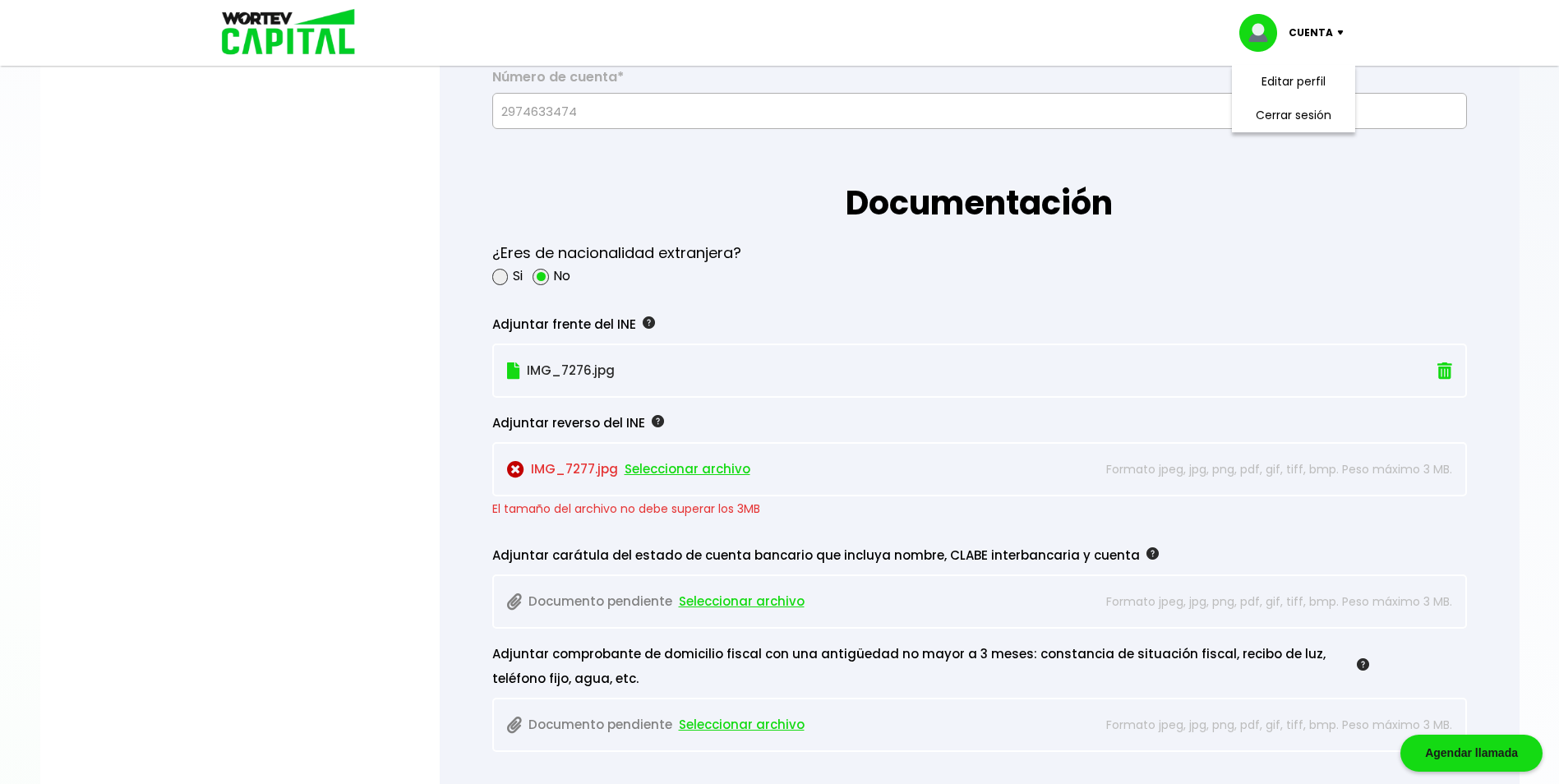 click on "¿Eres de nacionalidad extranjera? Si No" at bounding box center (980, 263) 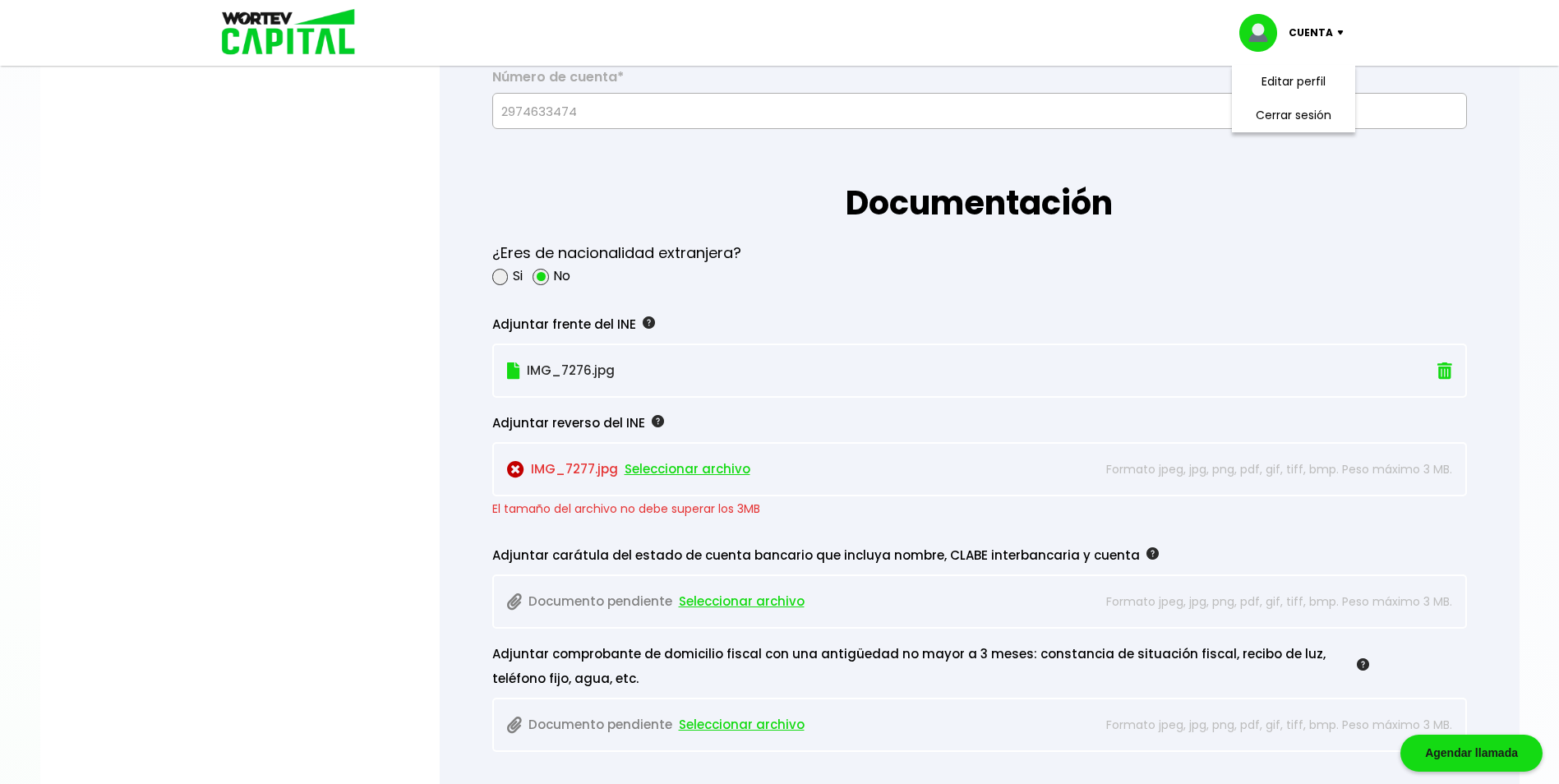 click on "Seleccionar archivo" at bounding box center (687, 469) 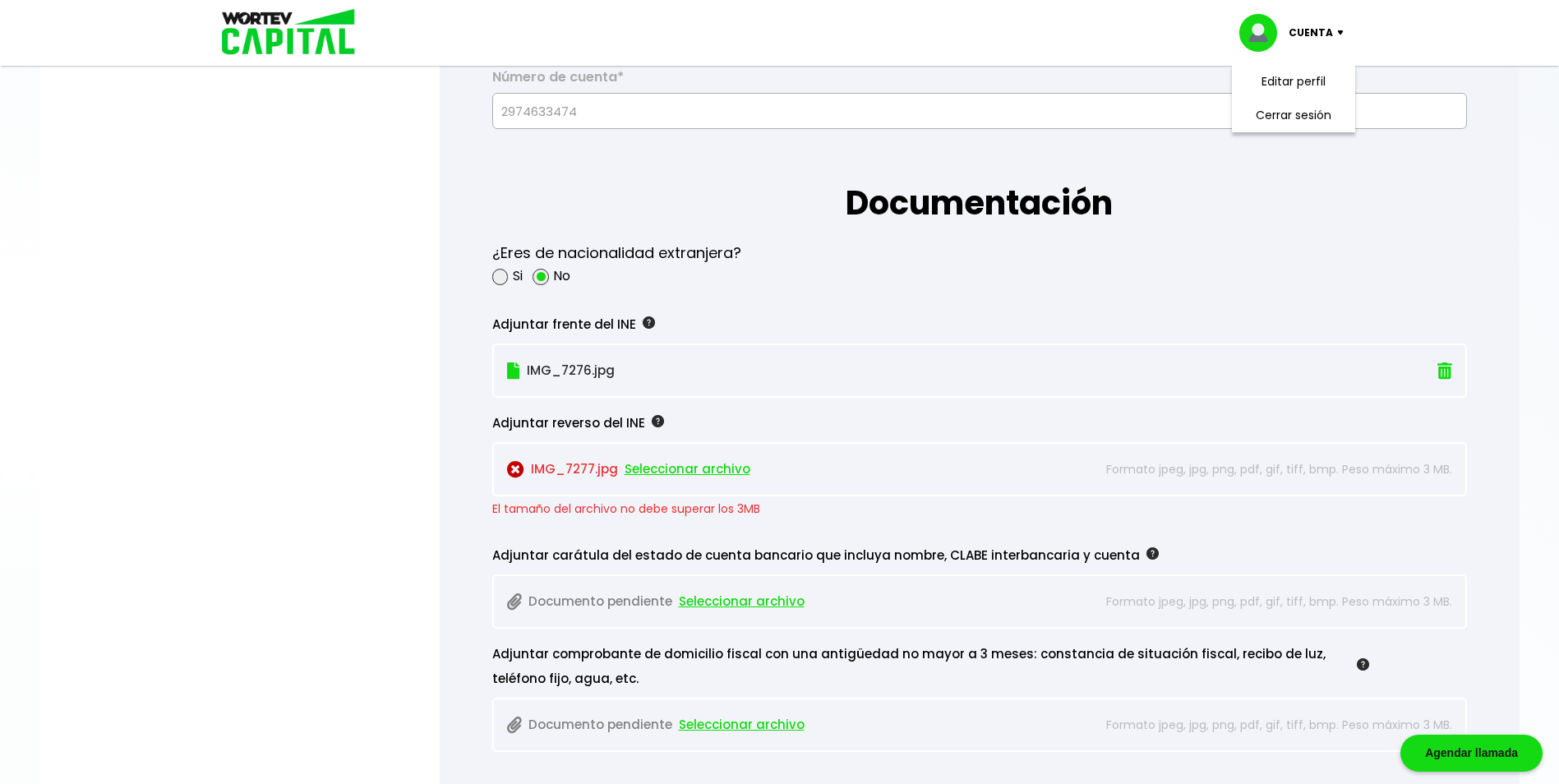 click on "Seleccionar archivo" at bounding box center [687, 469] 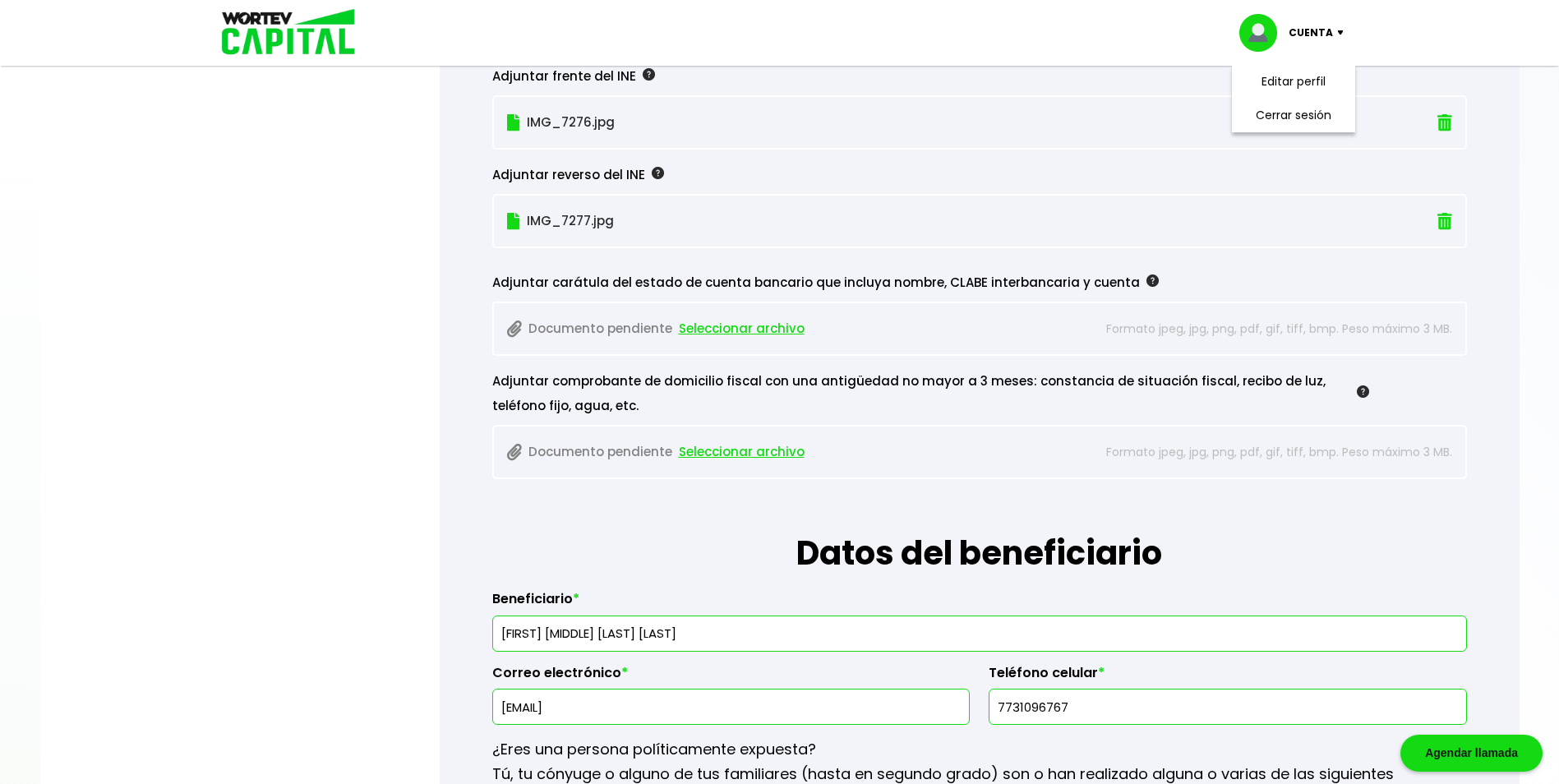 scroll, scrollTop: 1492, scrollLeft: 0, axis: vertical 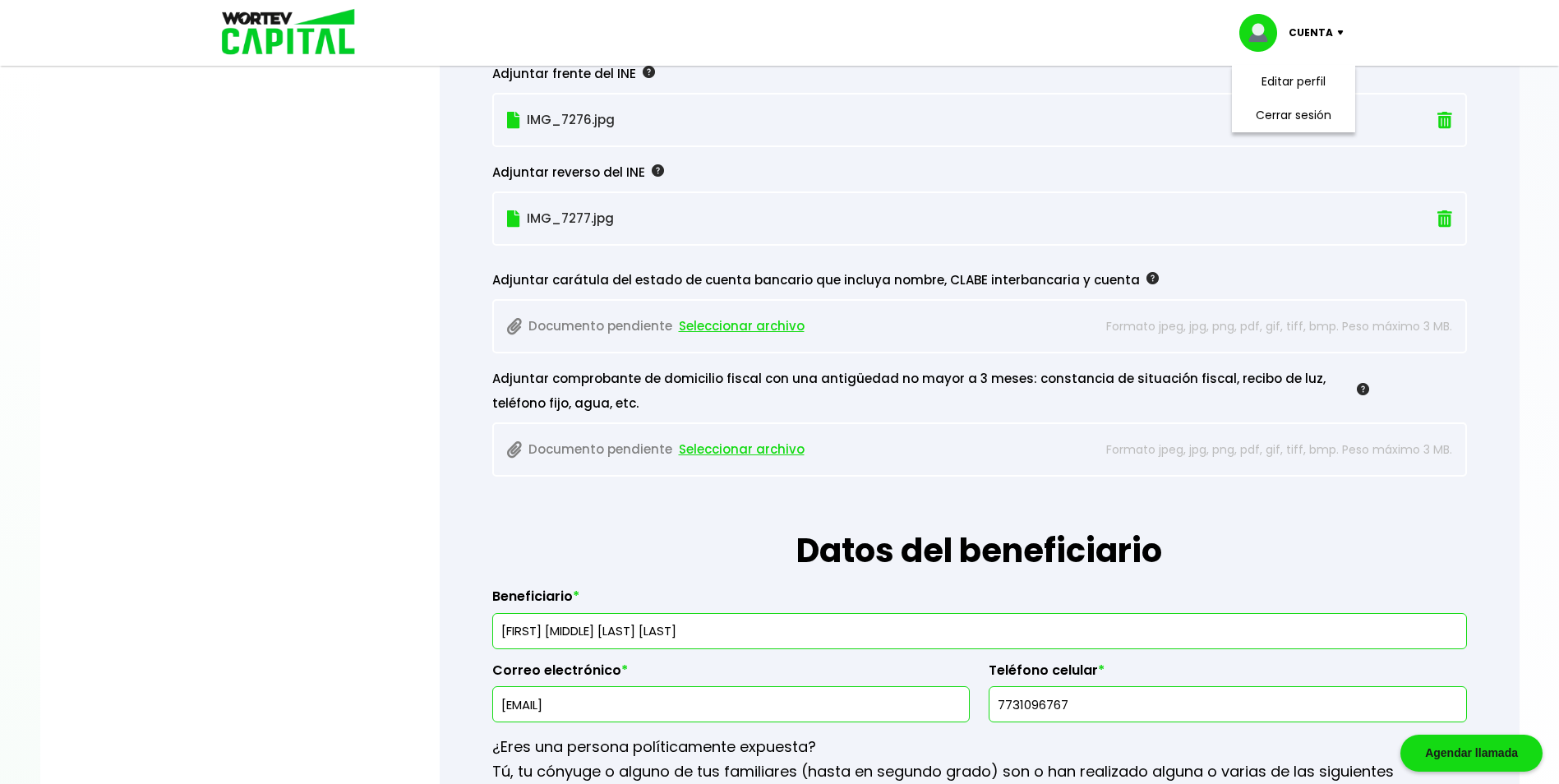 click on "Seleccionar archivo" at bounding box center [741, 326] 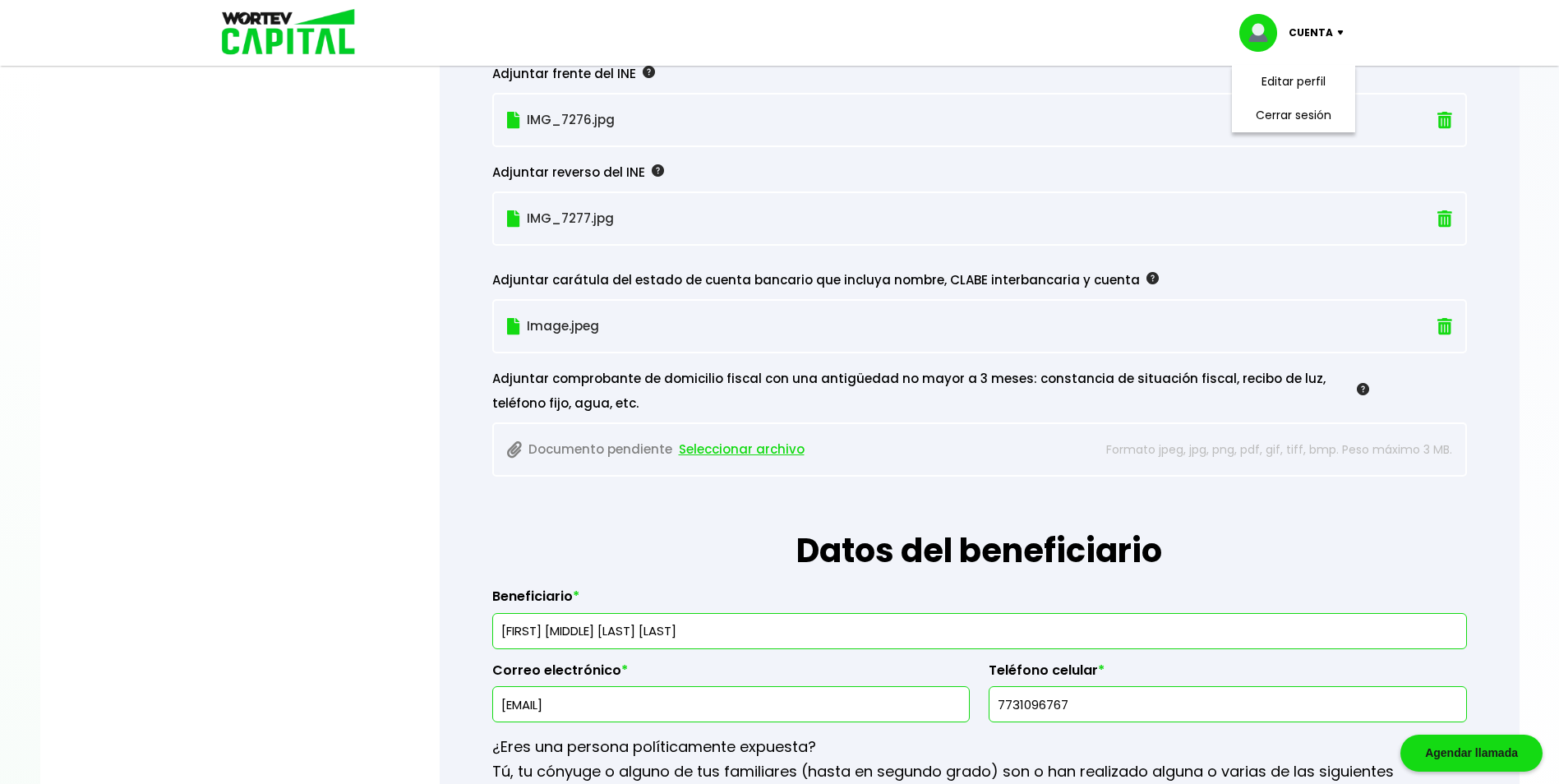 click on "Seleccionar archivo" at bounding box center [741, 450] 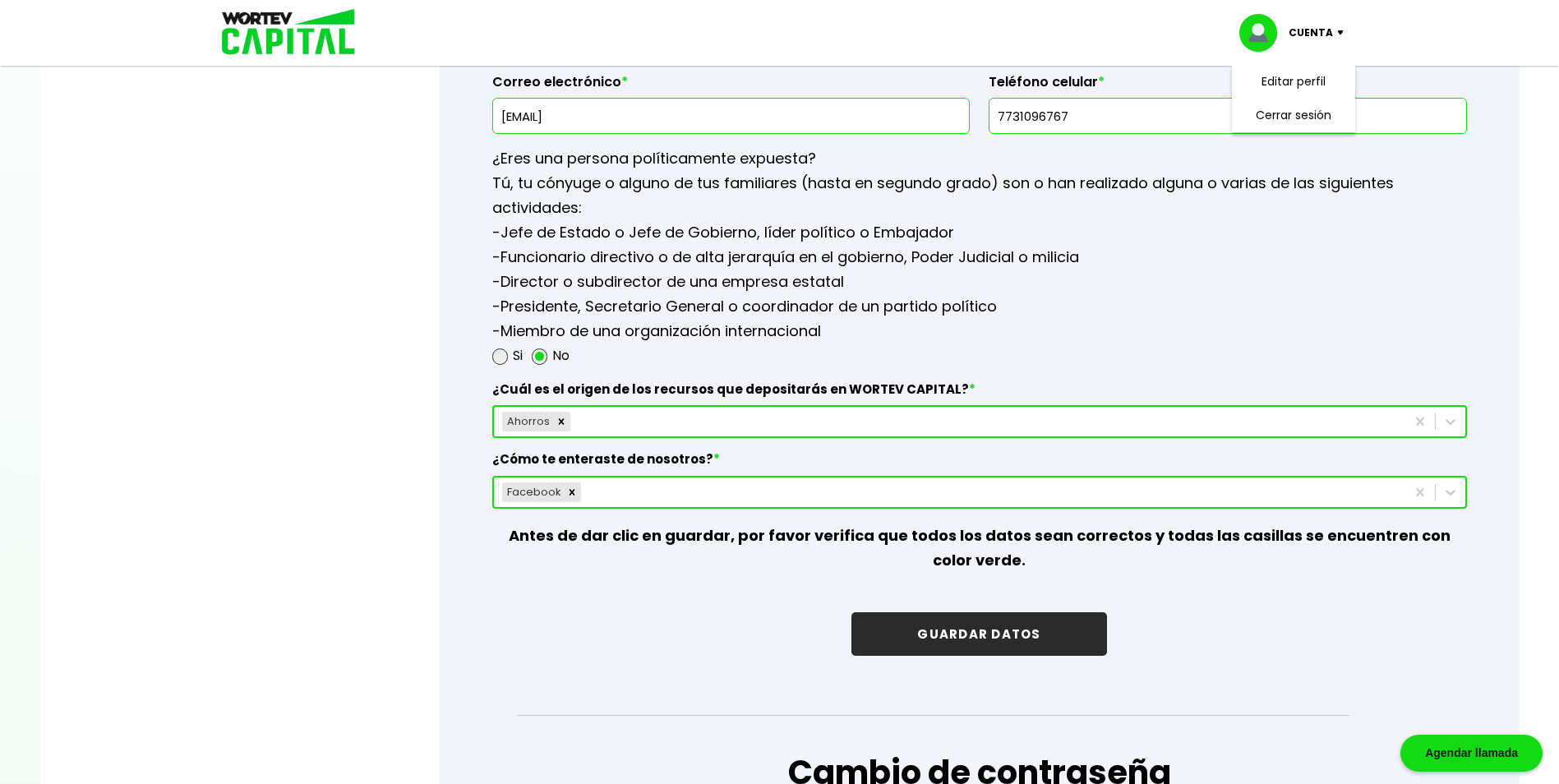 scroll, scrollTop: 2094, scrollLeft: 0, axis: vertical 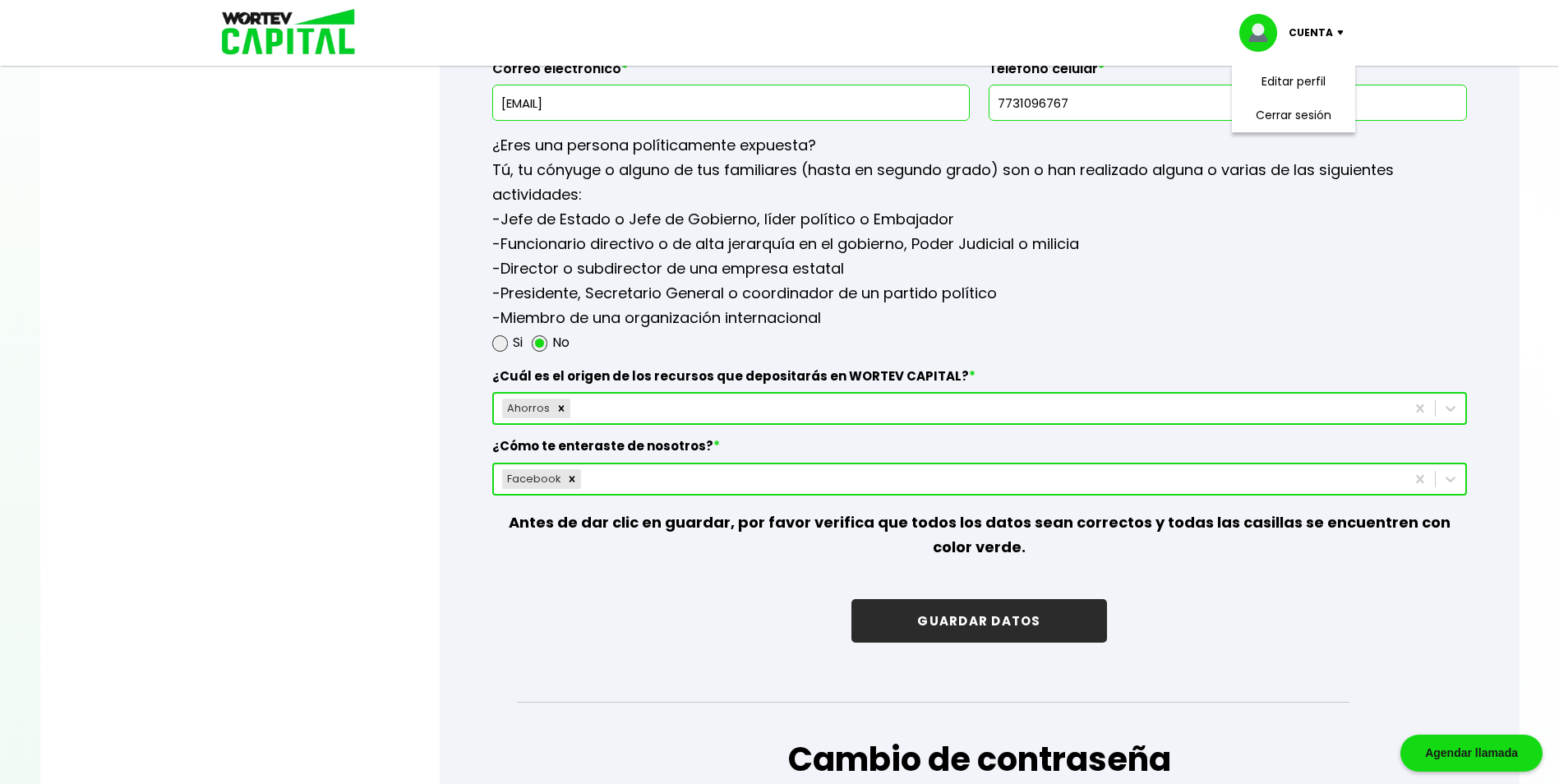 click on "GUARDAR DATOS" at bounding box center (979, 620) 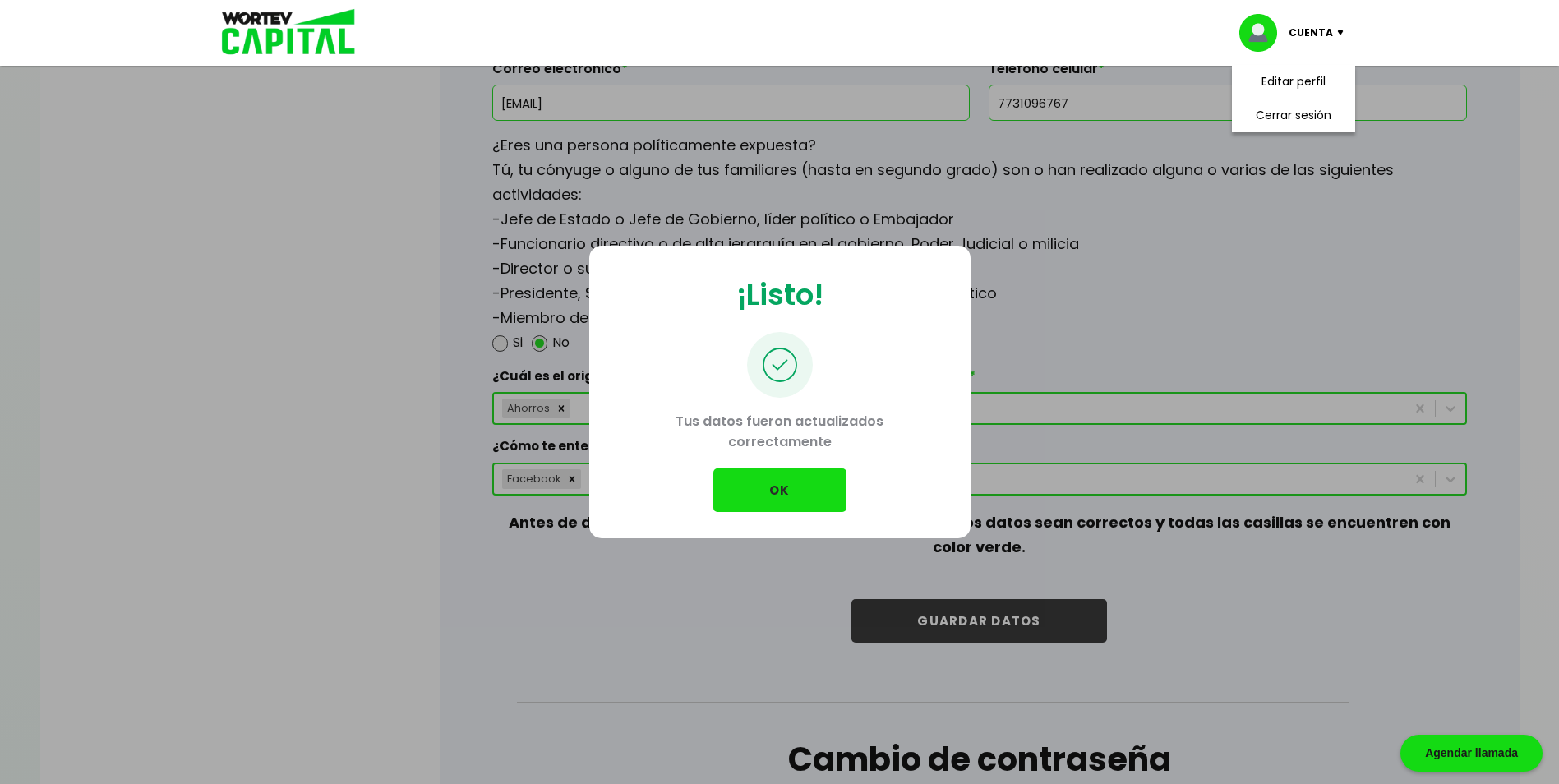 click on "OK" at bounding box center [780, 490] 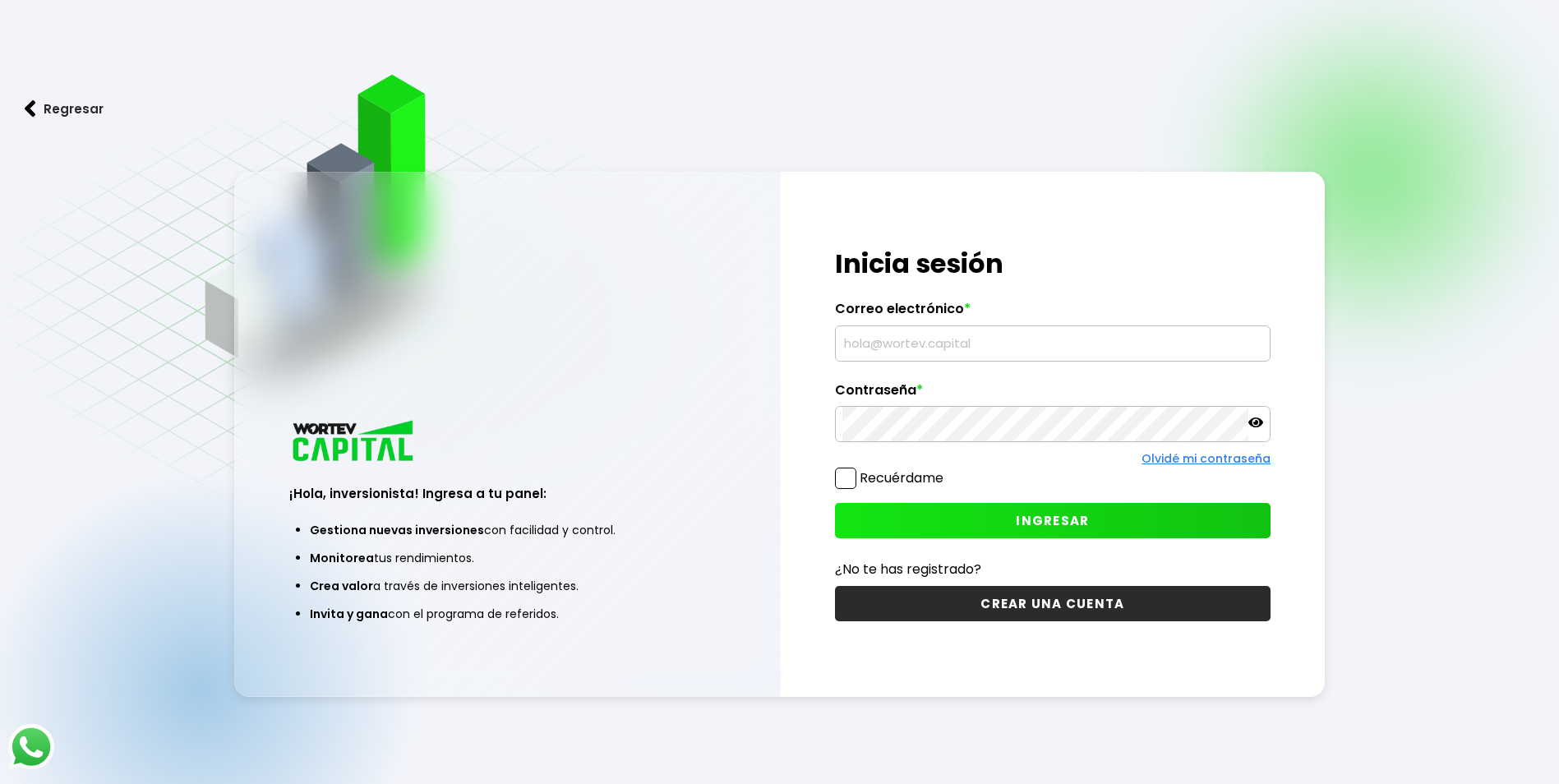 scroll, scrollTop: 0, scrollLeft: 0, axis: both 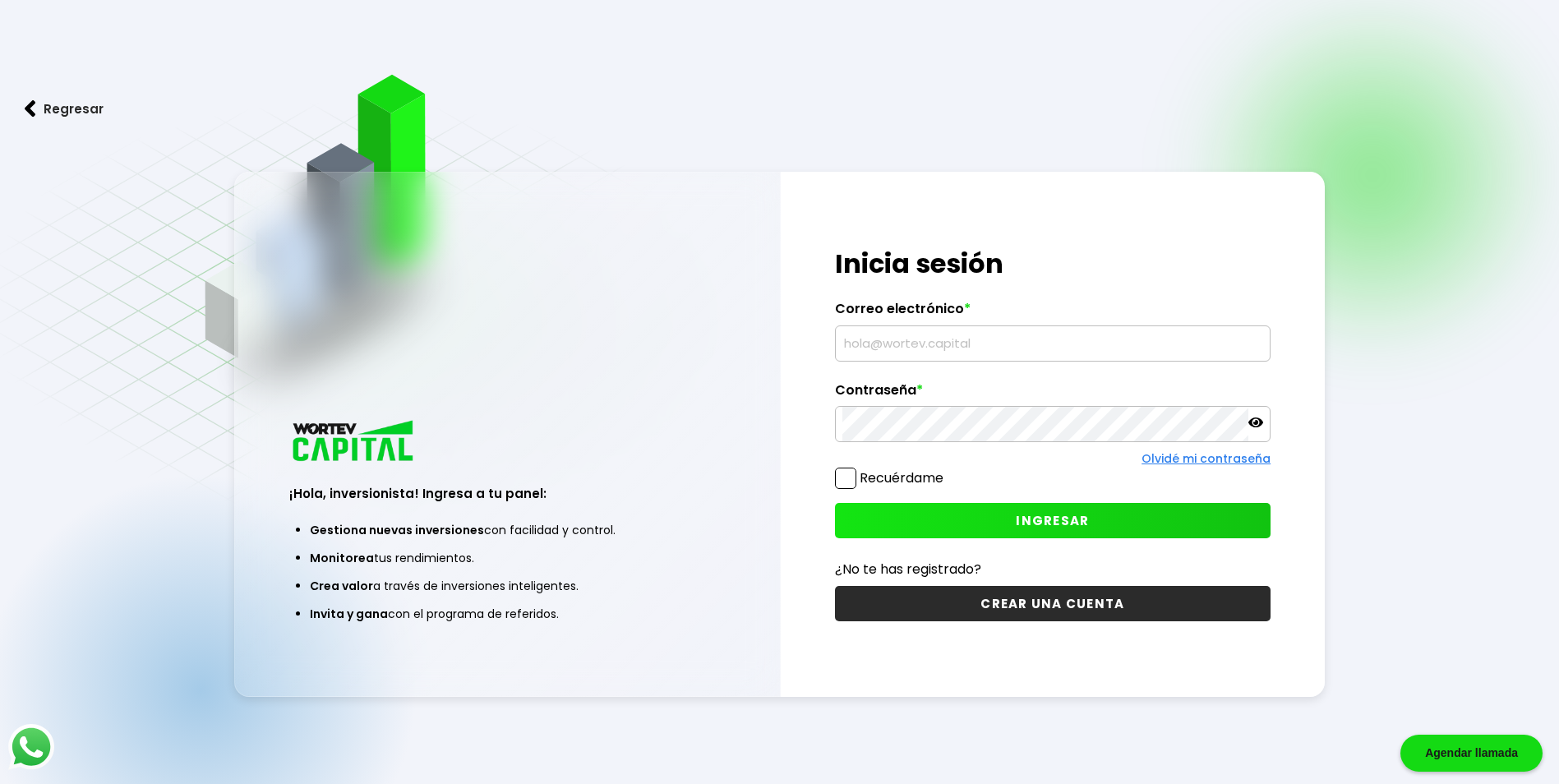 type on "[EMAIL]" 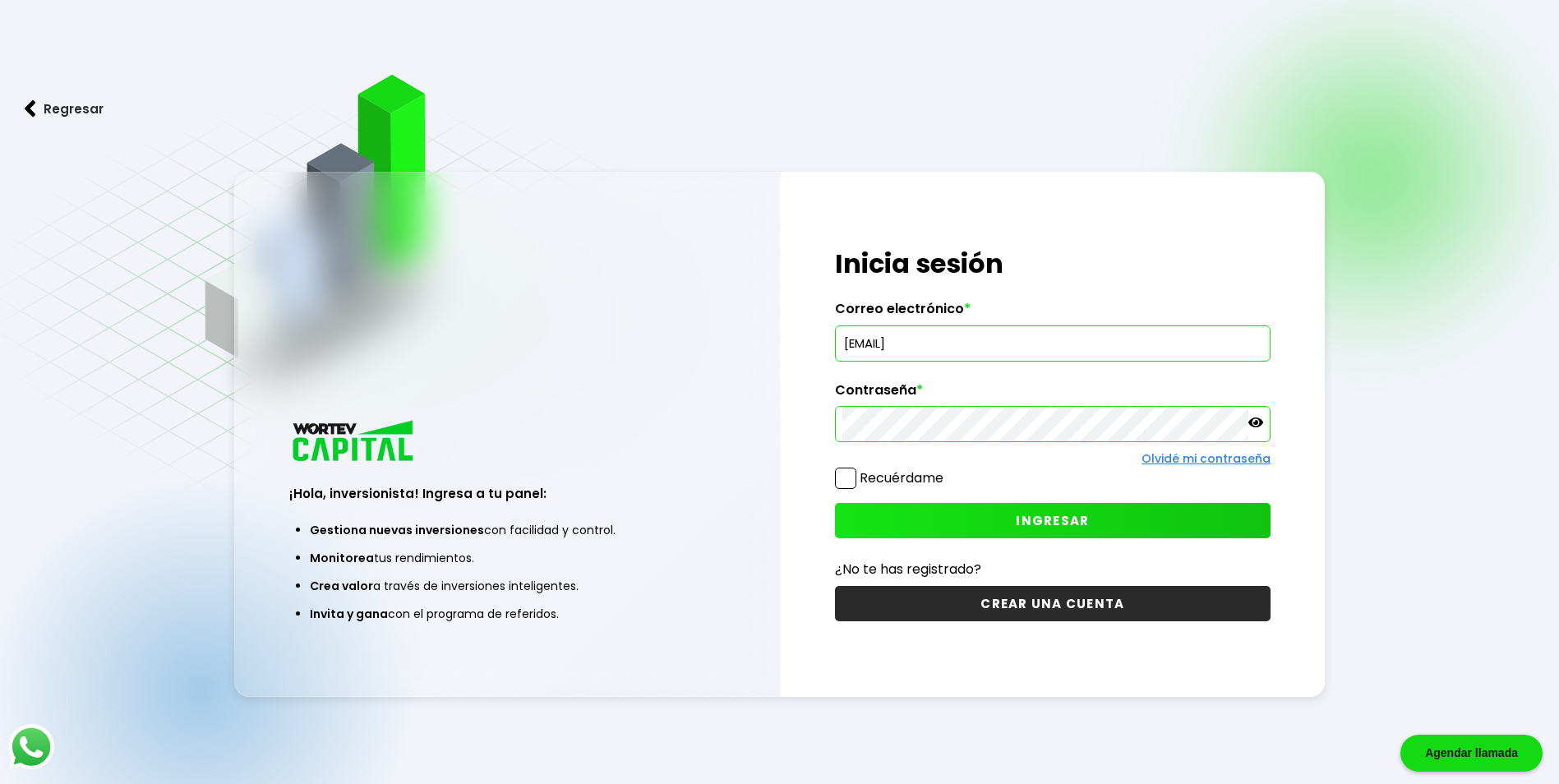 click on "INGRESAR" at bounding box center (1053, 520) 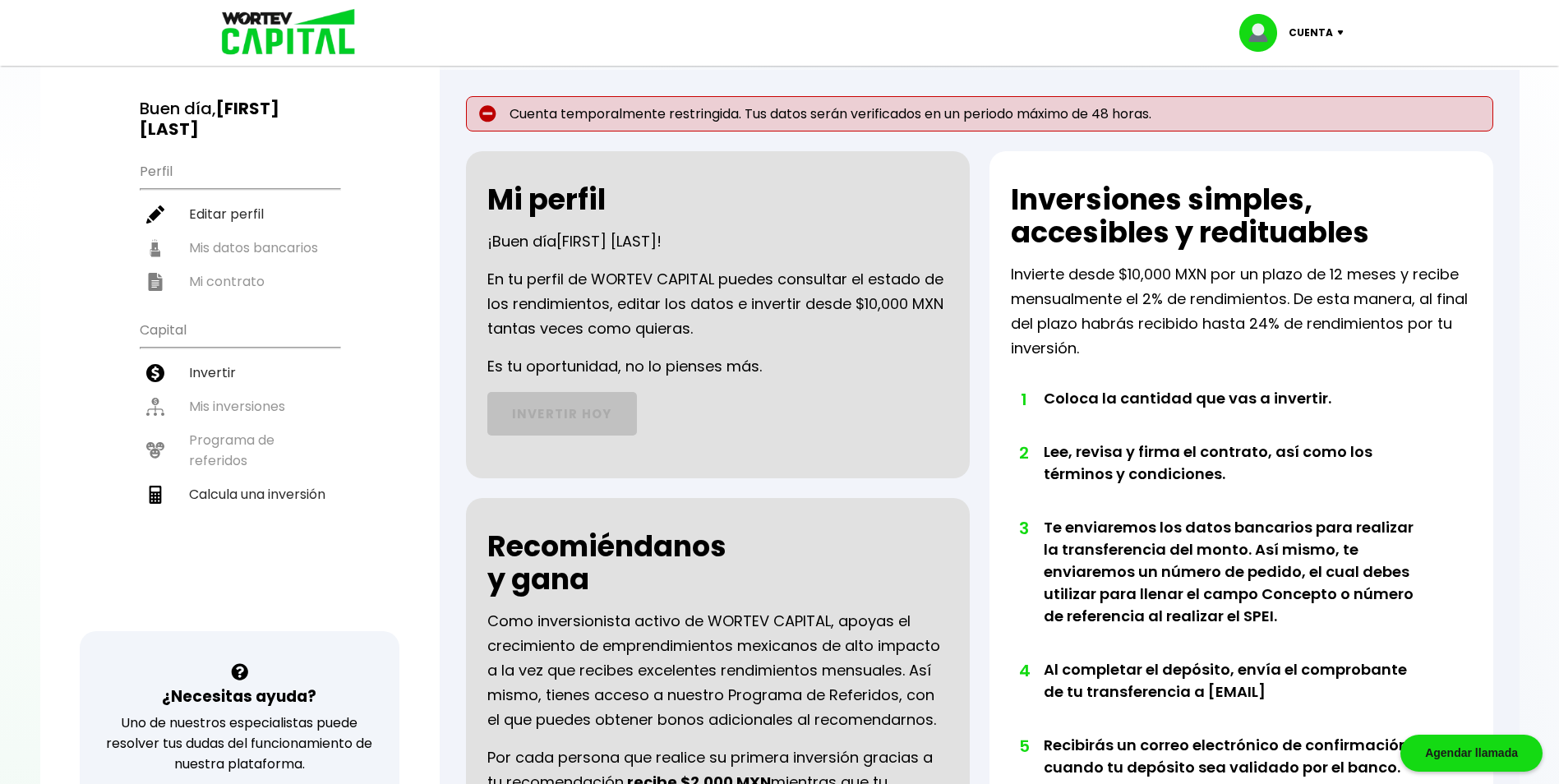 click on "Cuenta" at bounding box center (1311, 33) 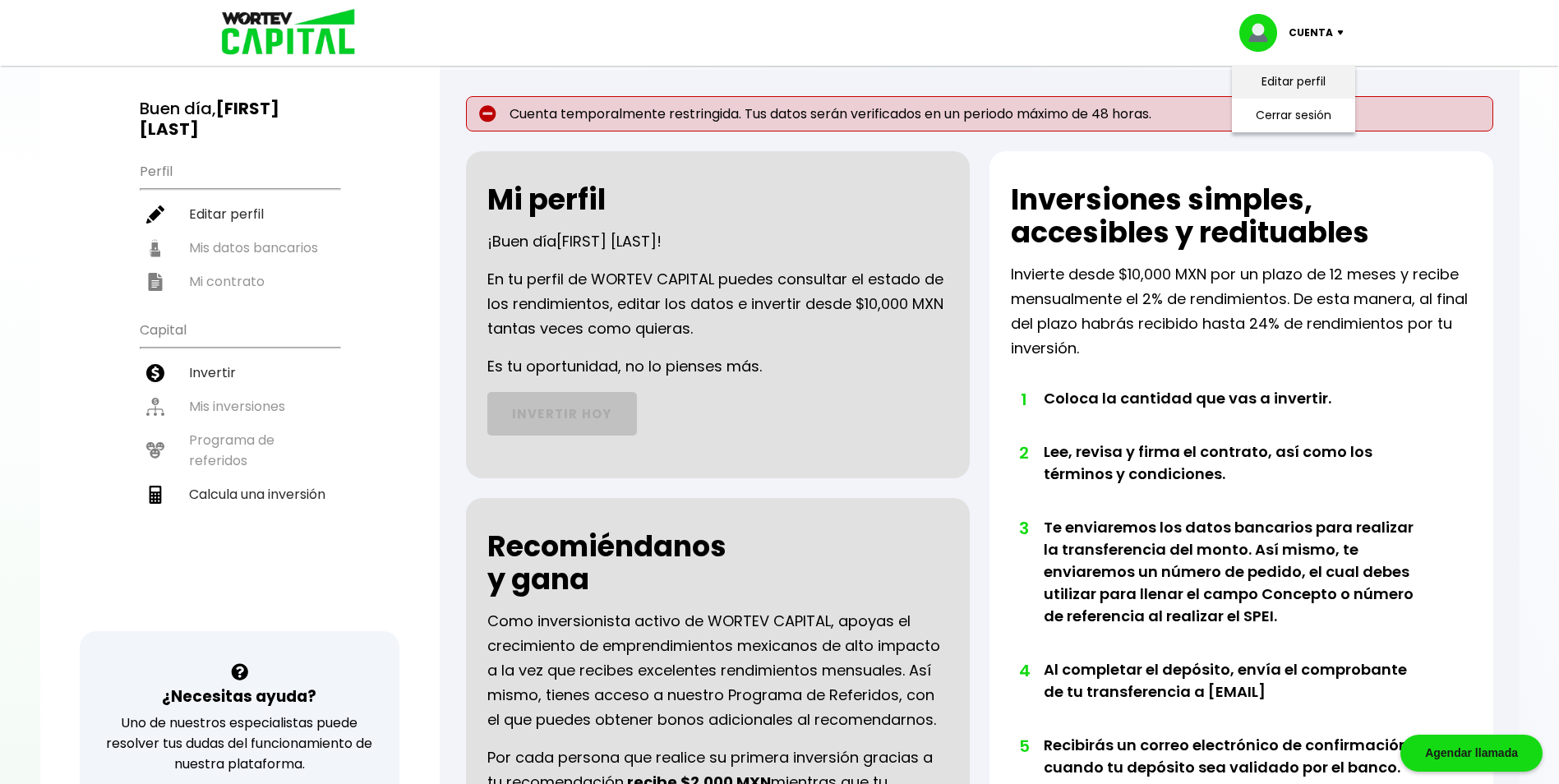 click on "Editar perfil" at bounding box center (1294, 81) 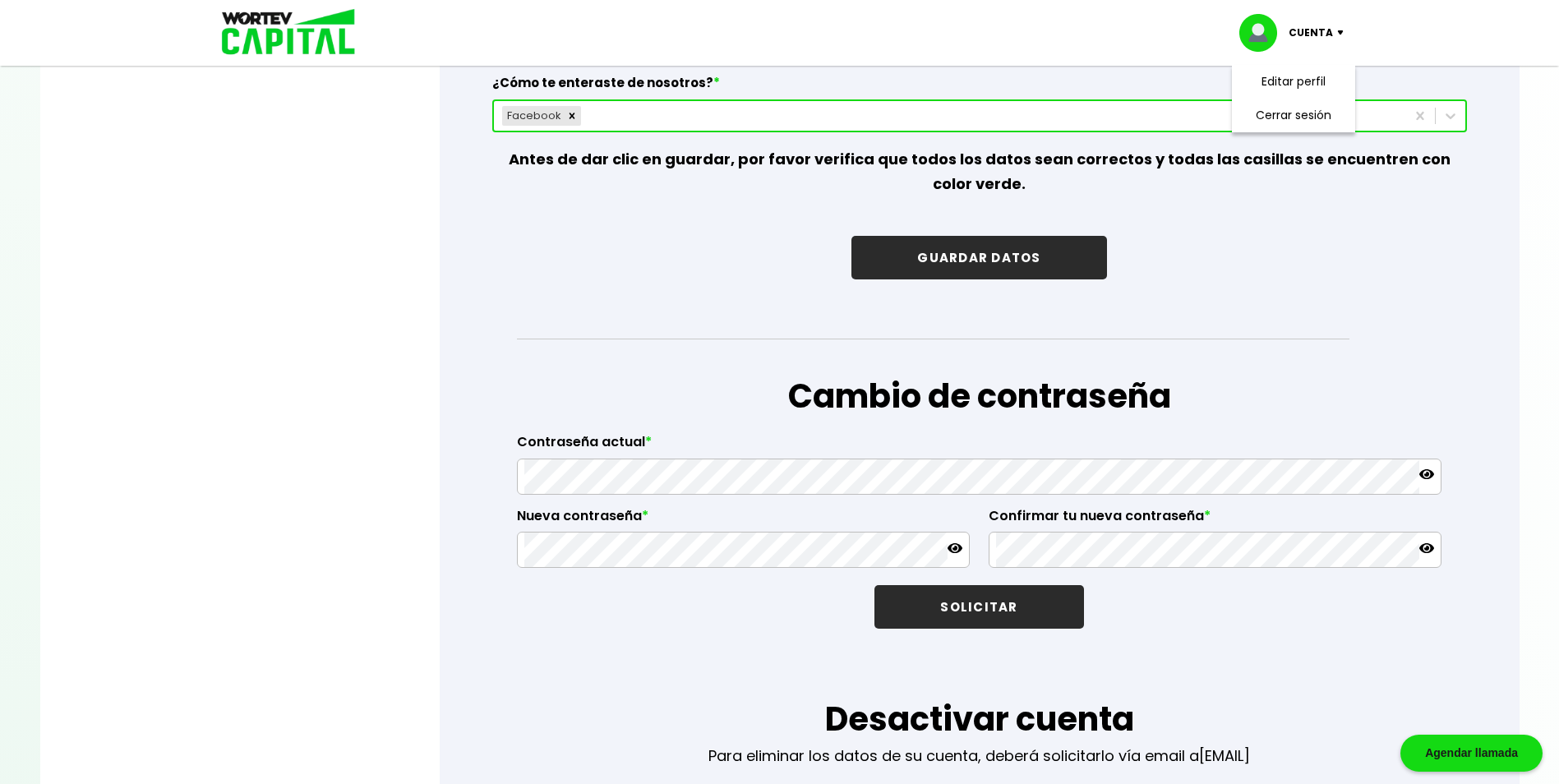 scroll, scrollTop: 2458, scrollLeft: 0, axis: vertical 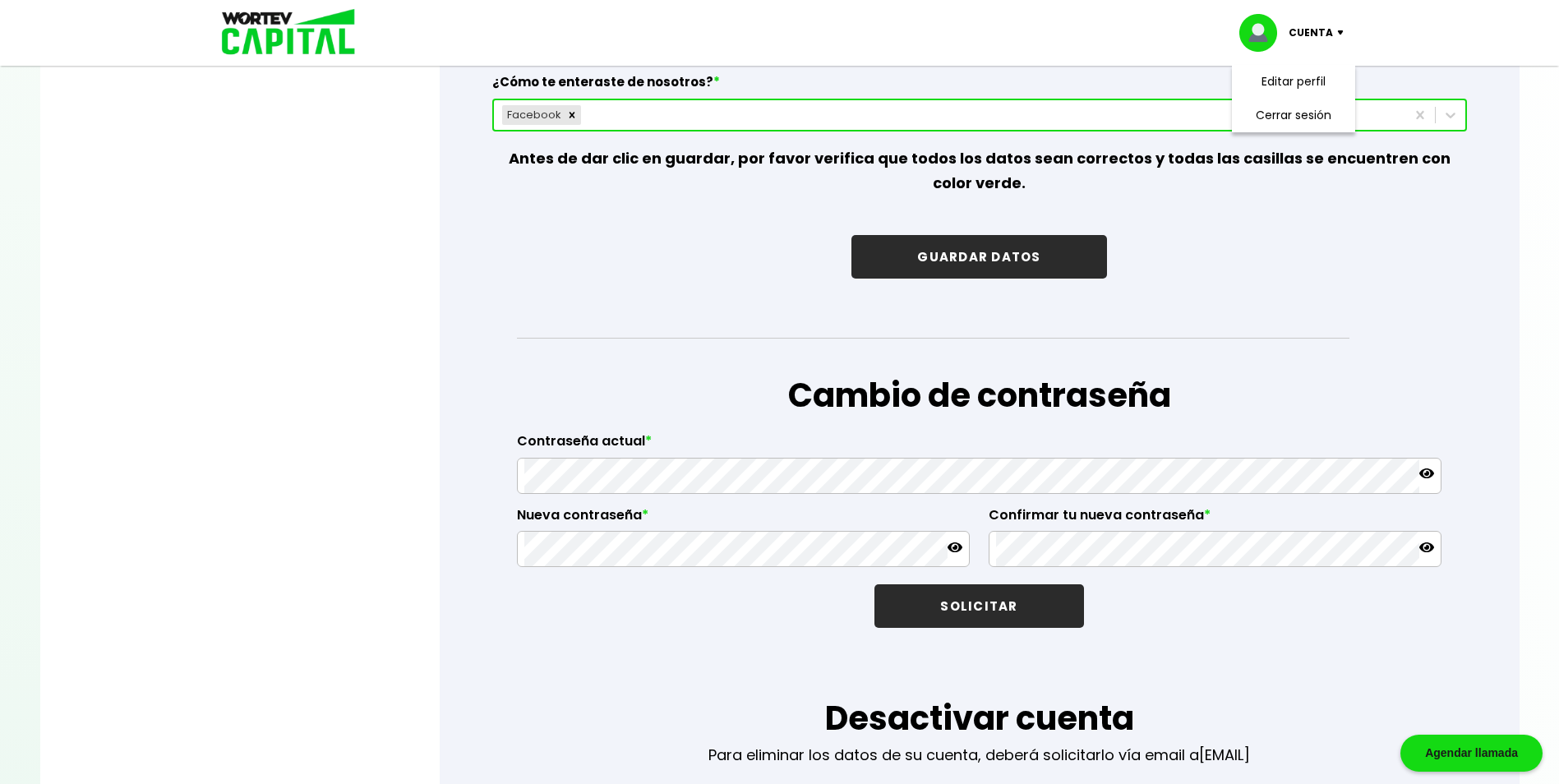 click on "GUARDAR DATOS" at bounding box center [979, 256] 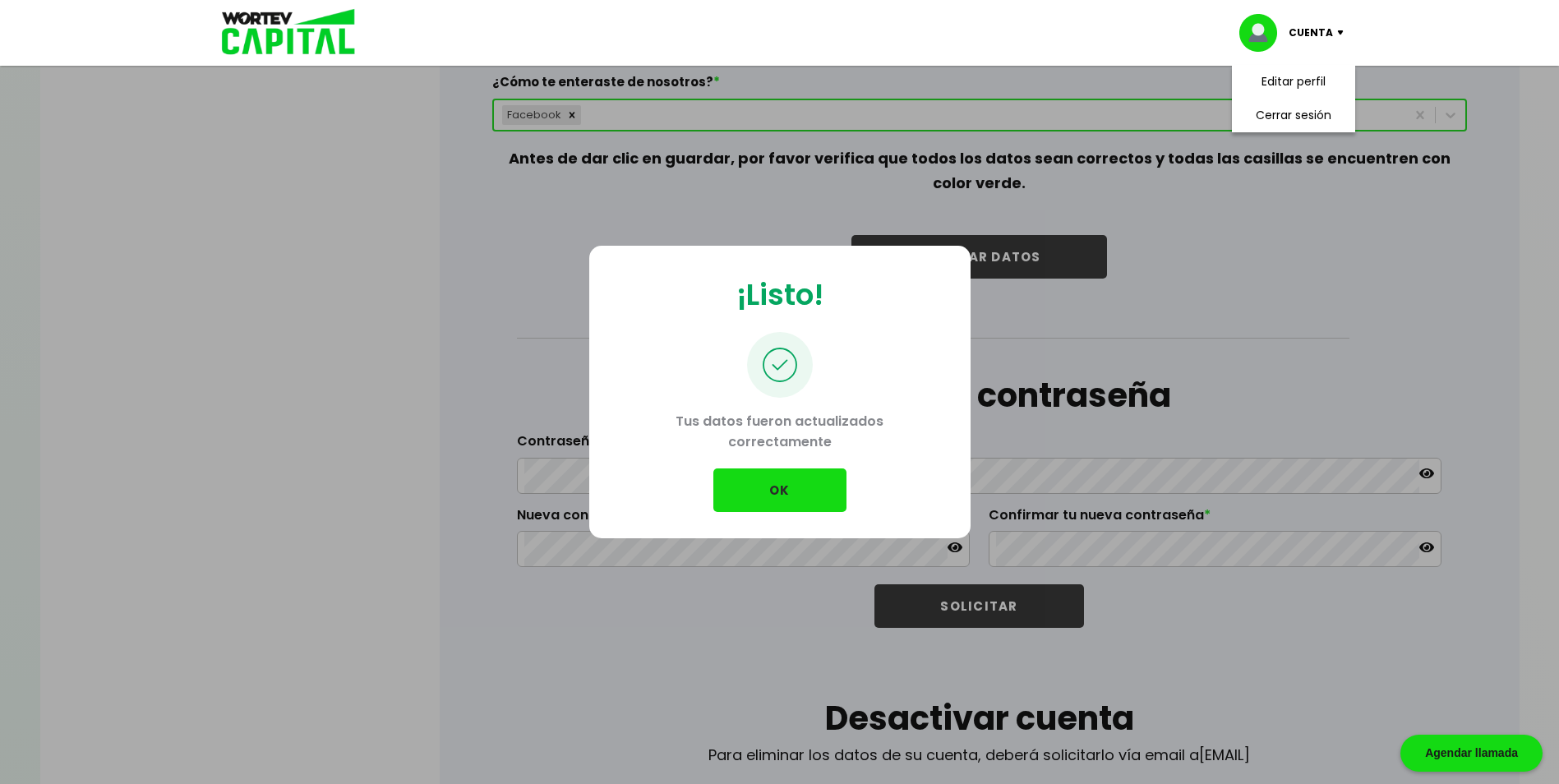 click on "OK" at bounding box center (780, 490) 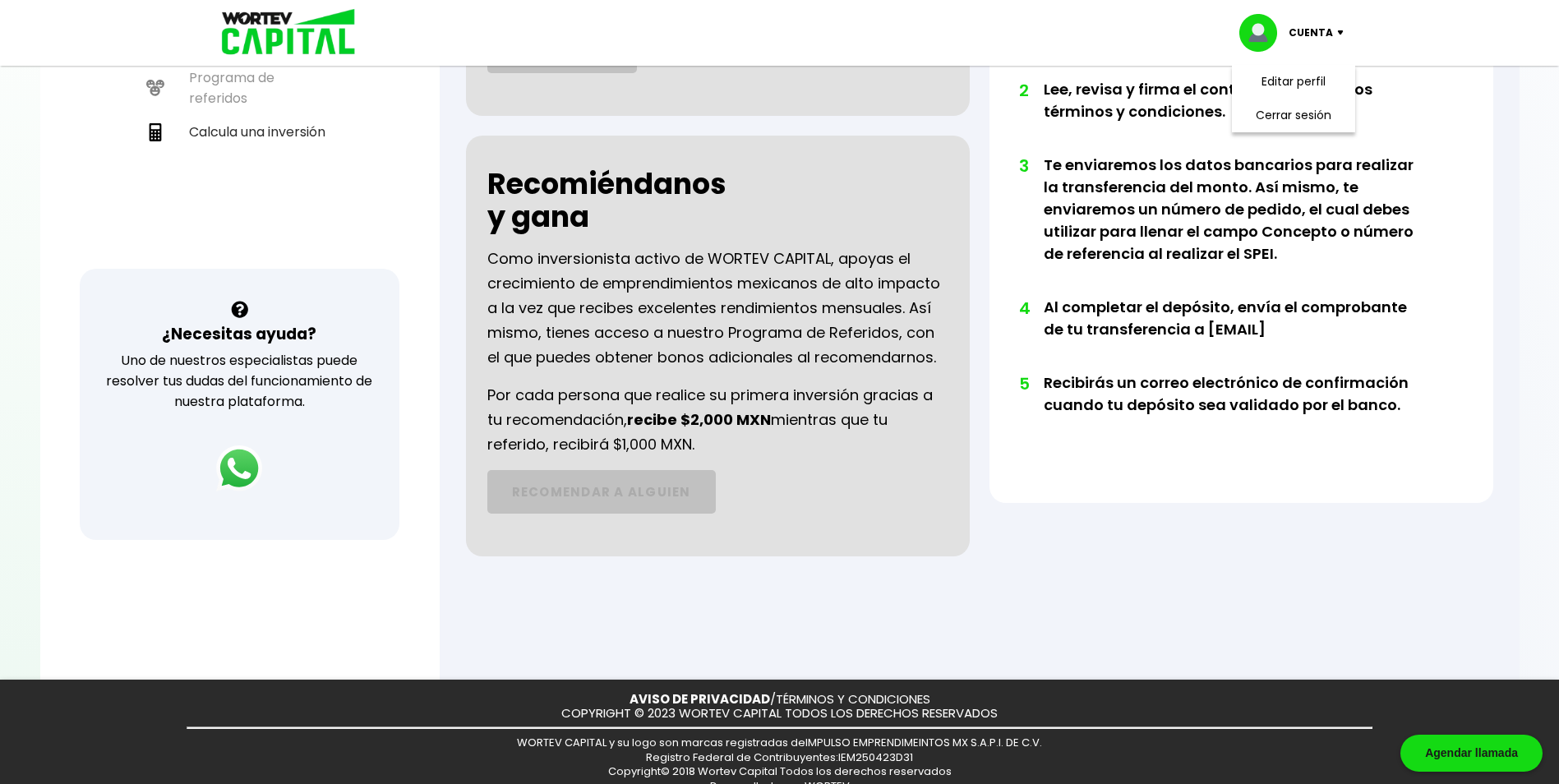 scroll, scrollTop: 0, scrollLeft: 0, axis: both 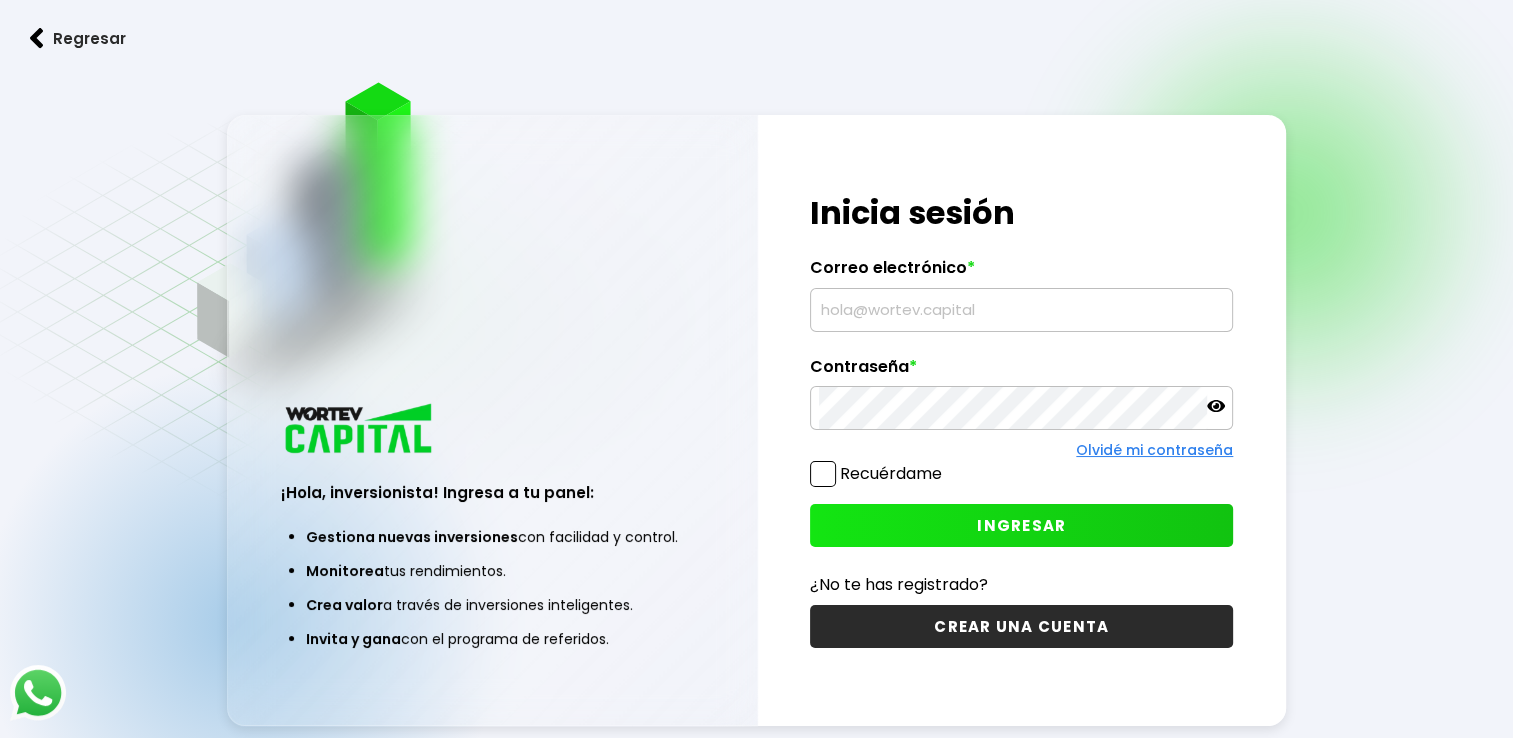 type on "[EMAIL]" 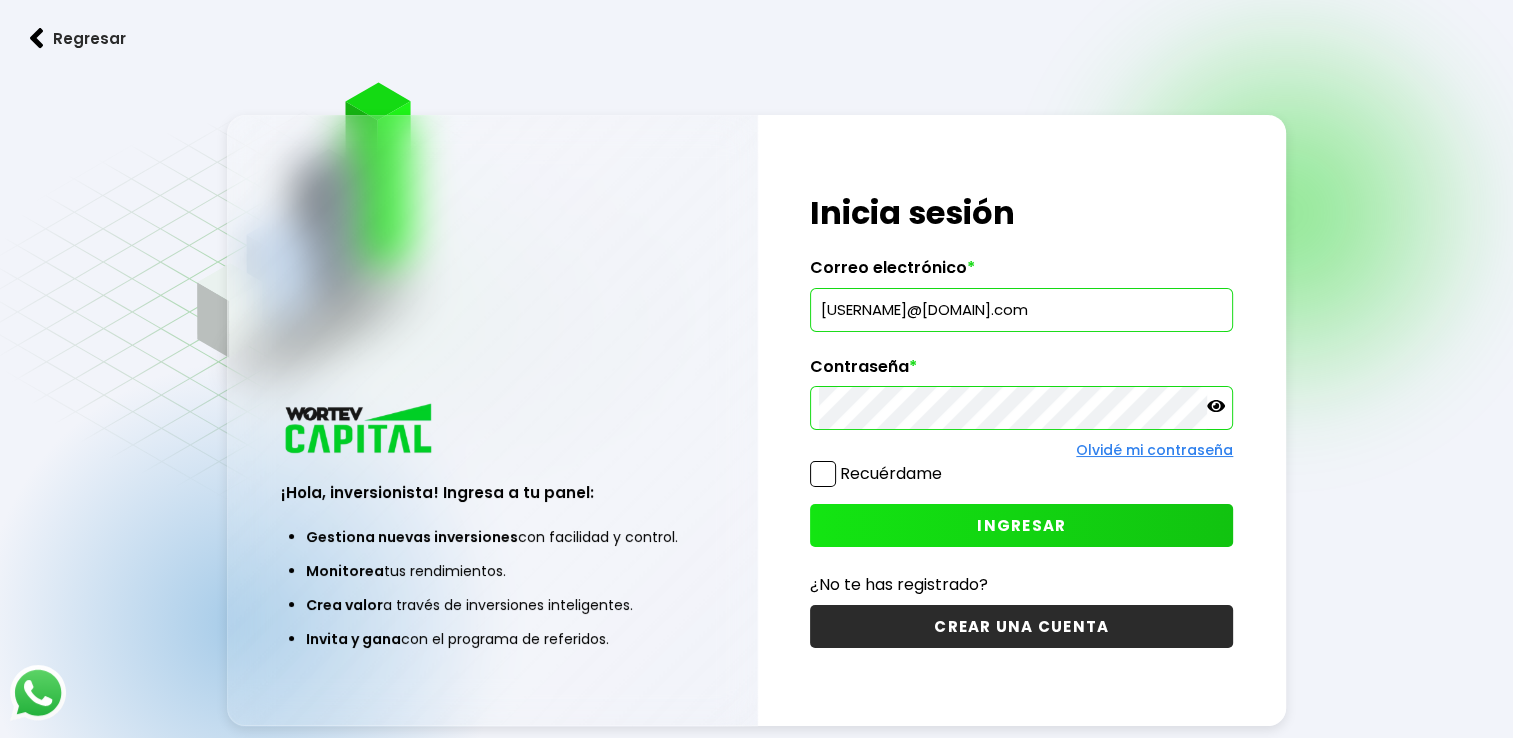 click on "INGRESAR" at bounding box center [1021, 525] 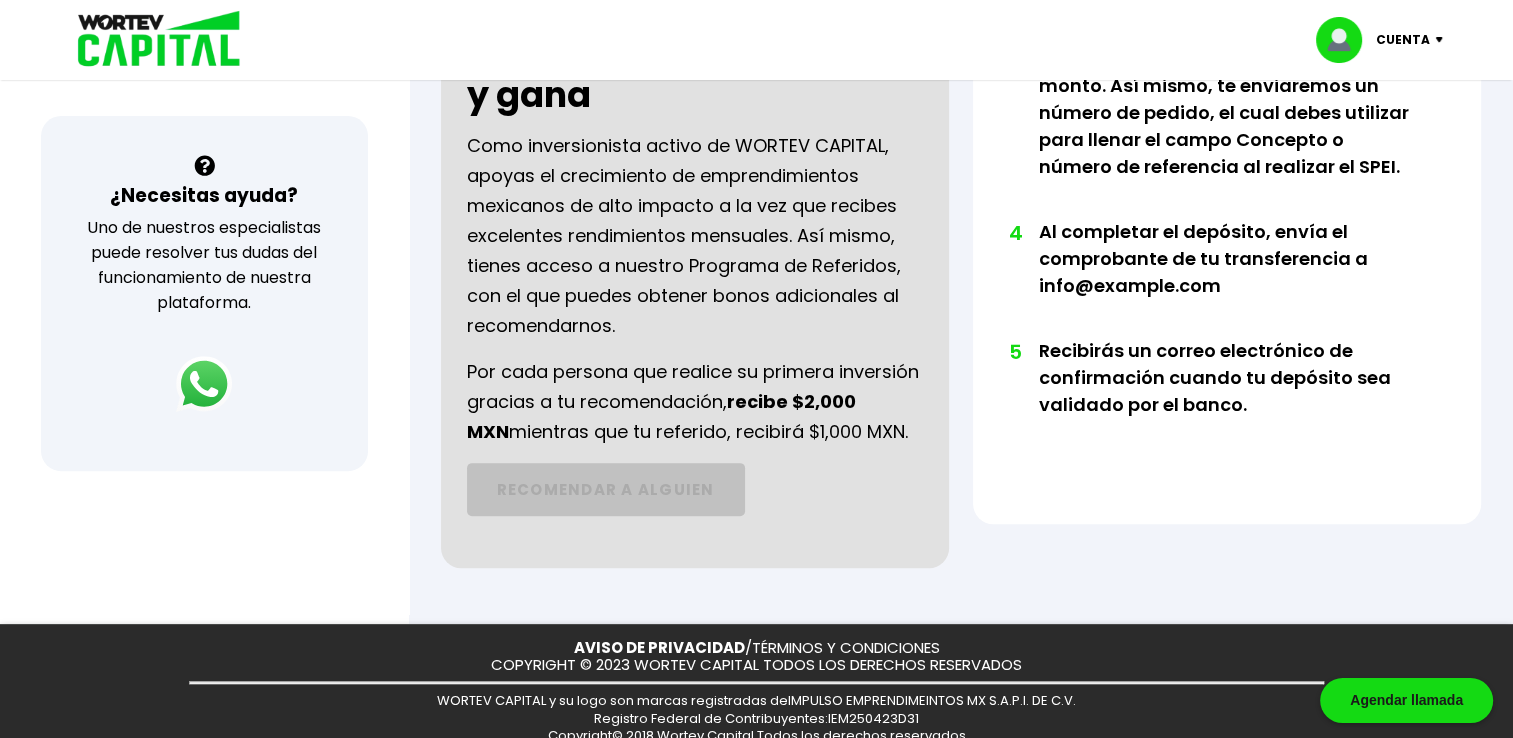scroll, scrollTop: 634, scrollLeft: 0, axis: vertical 